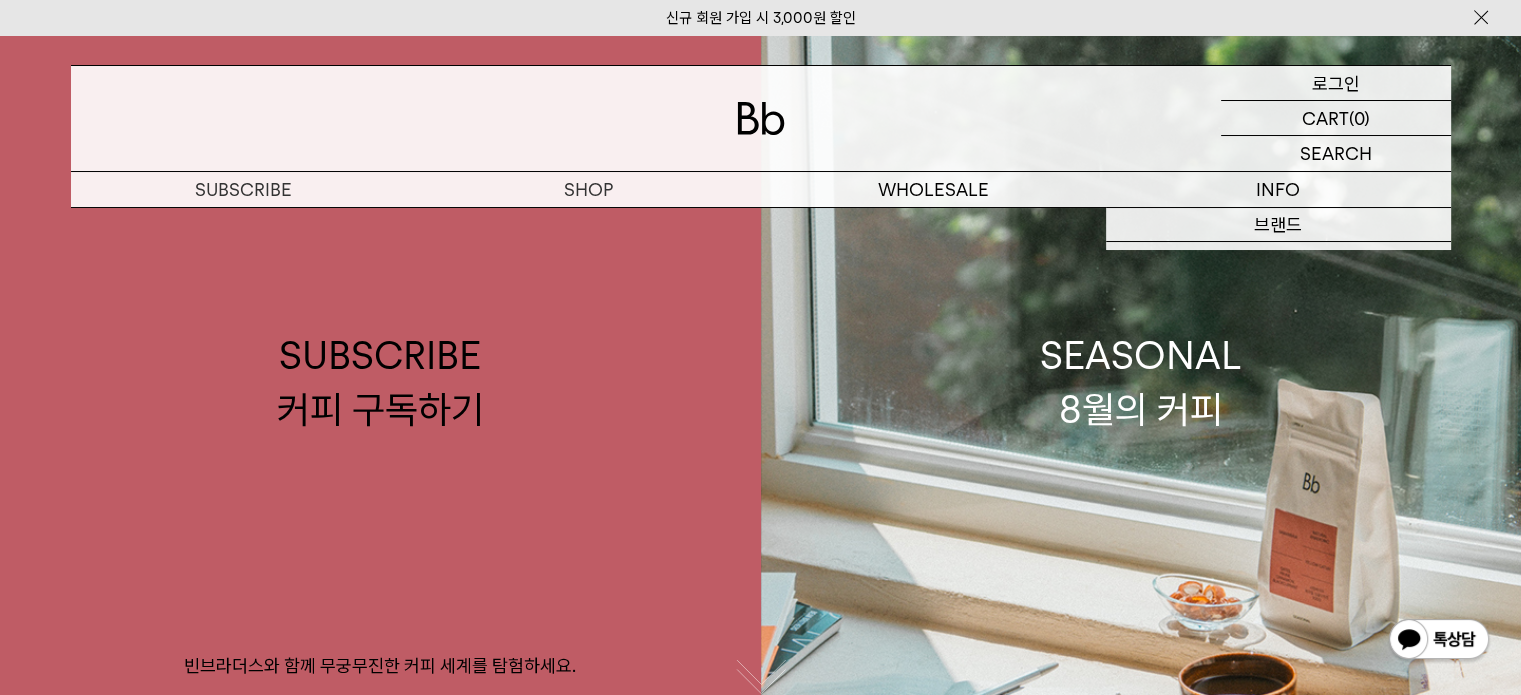 scroll, scrollTop: 0, scrollLeft: 0, axis: both 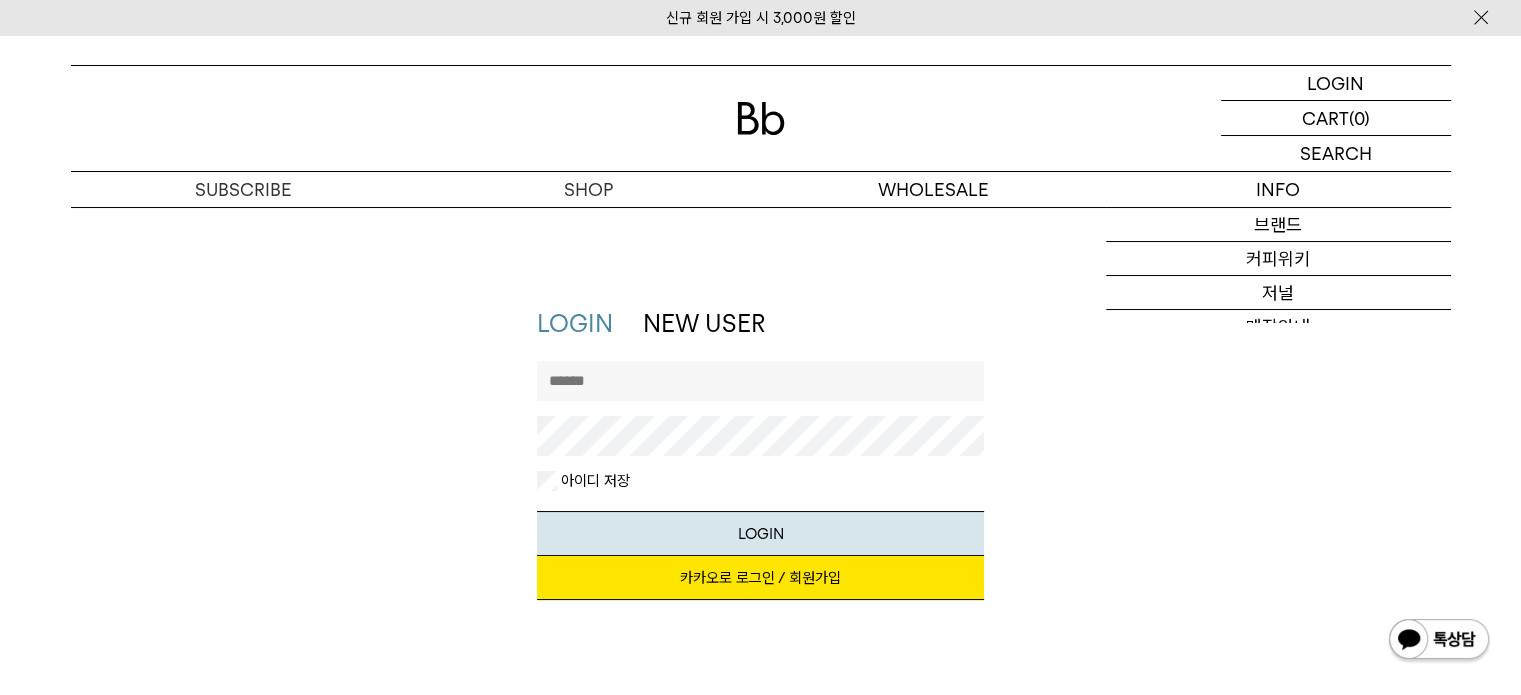 click at bounding box center [760, 381] 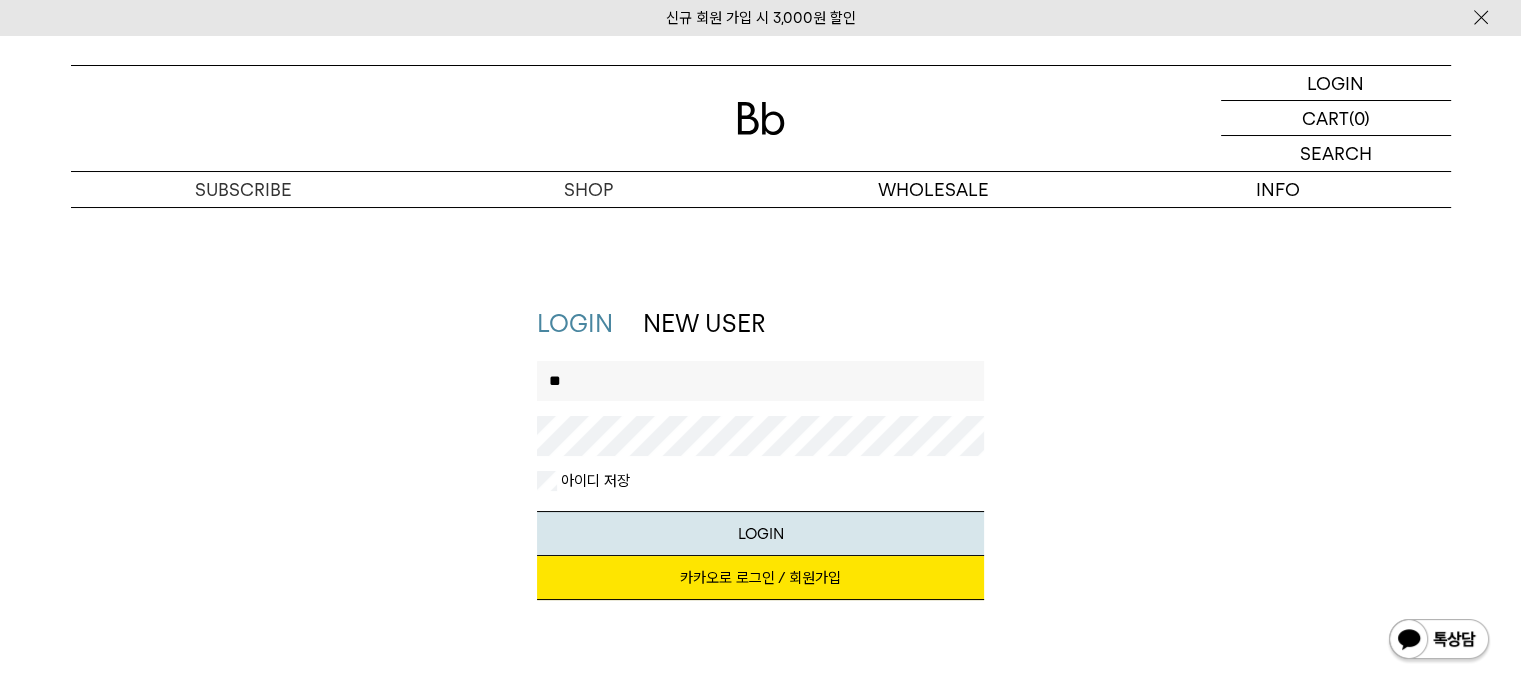 type on "*" 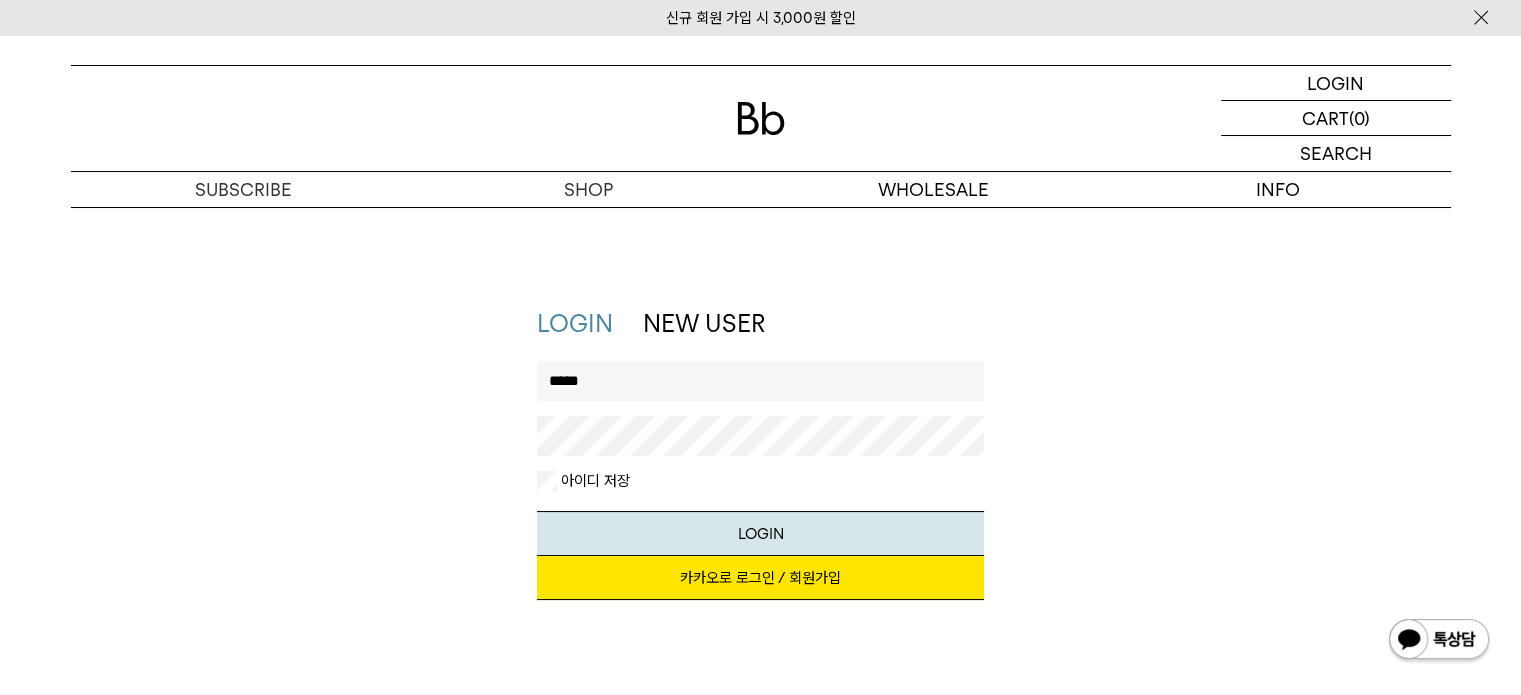 click on "LOGIN" at bounding box center (760, 533) 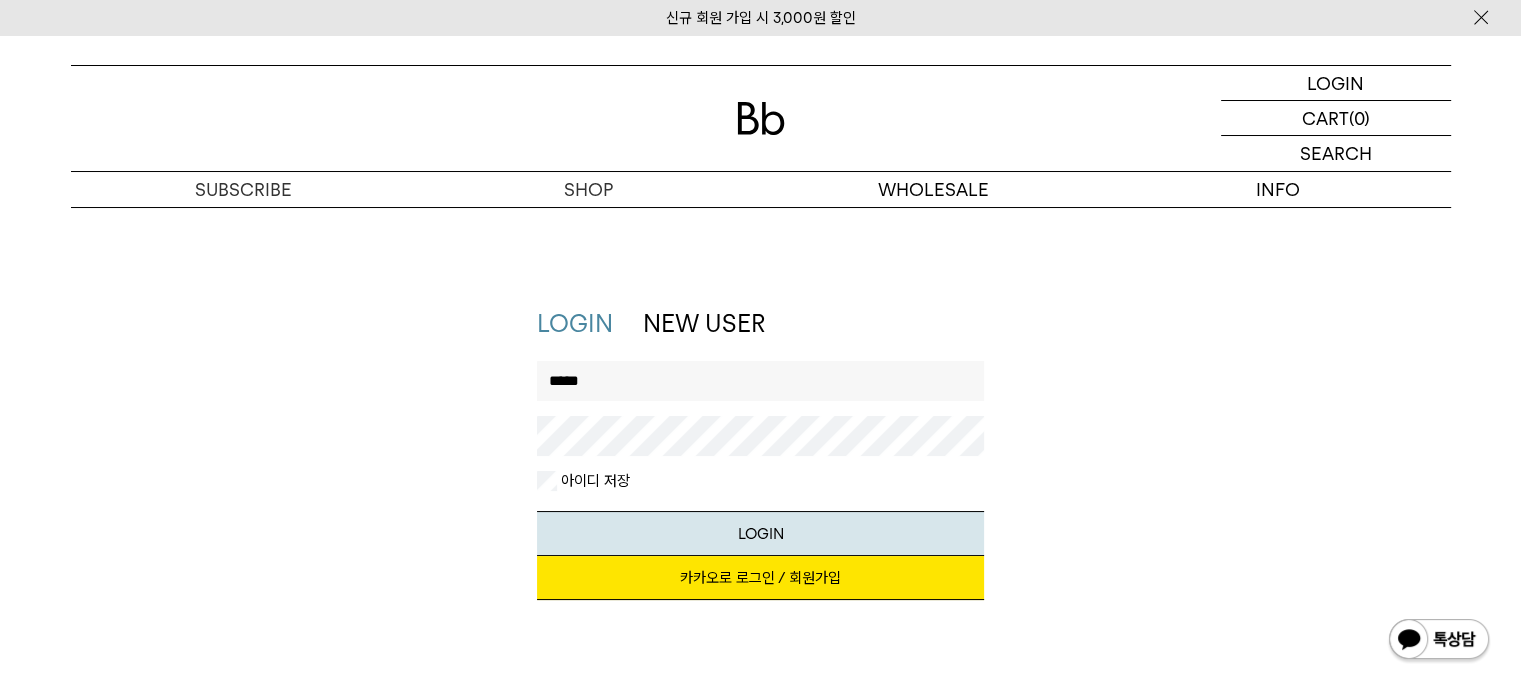 click on "LOGIN" at bounding box center [760, 533] 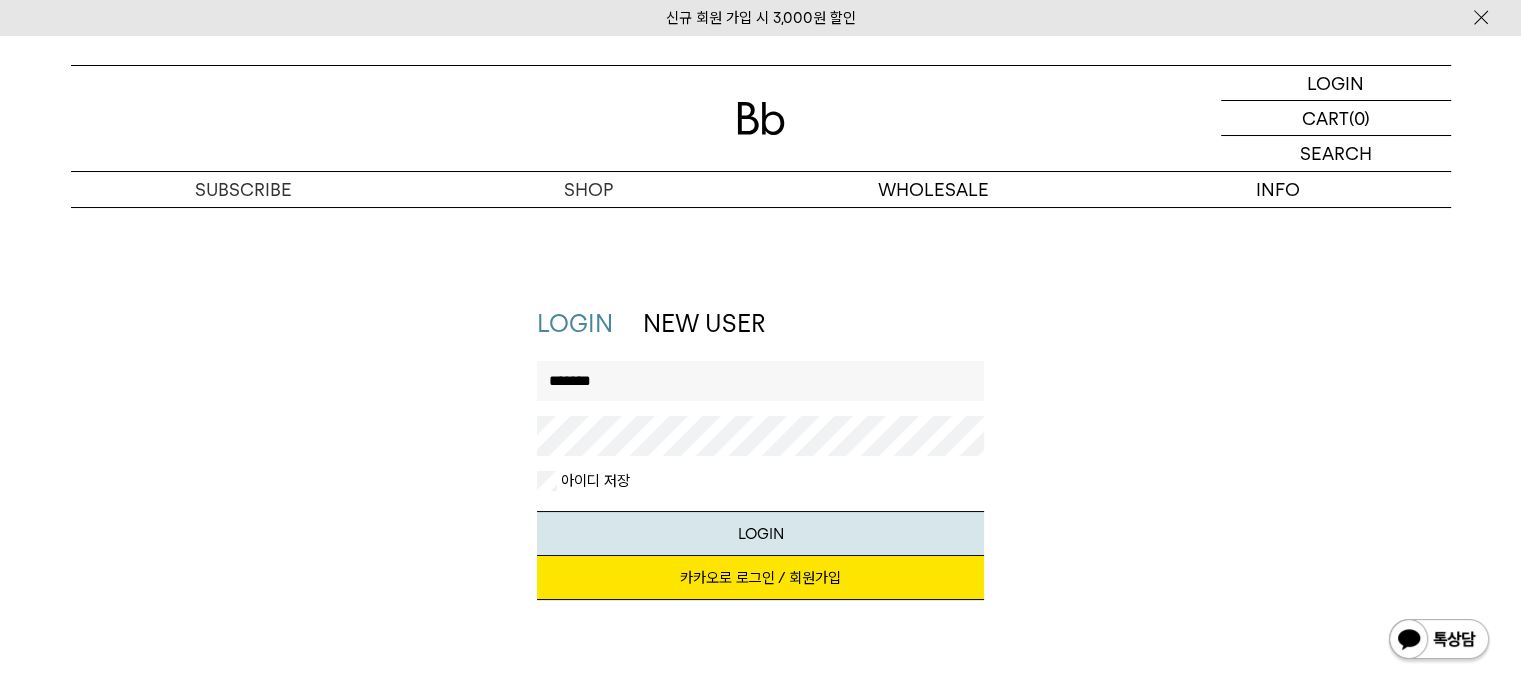 type on "*******" 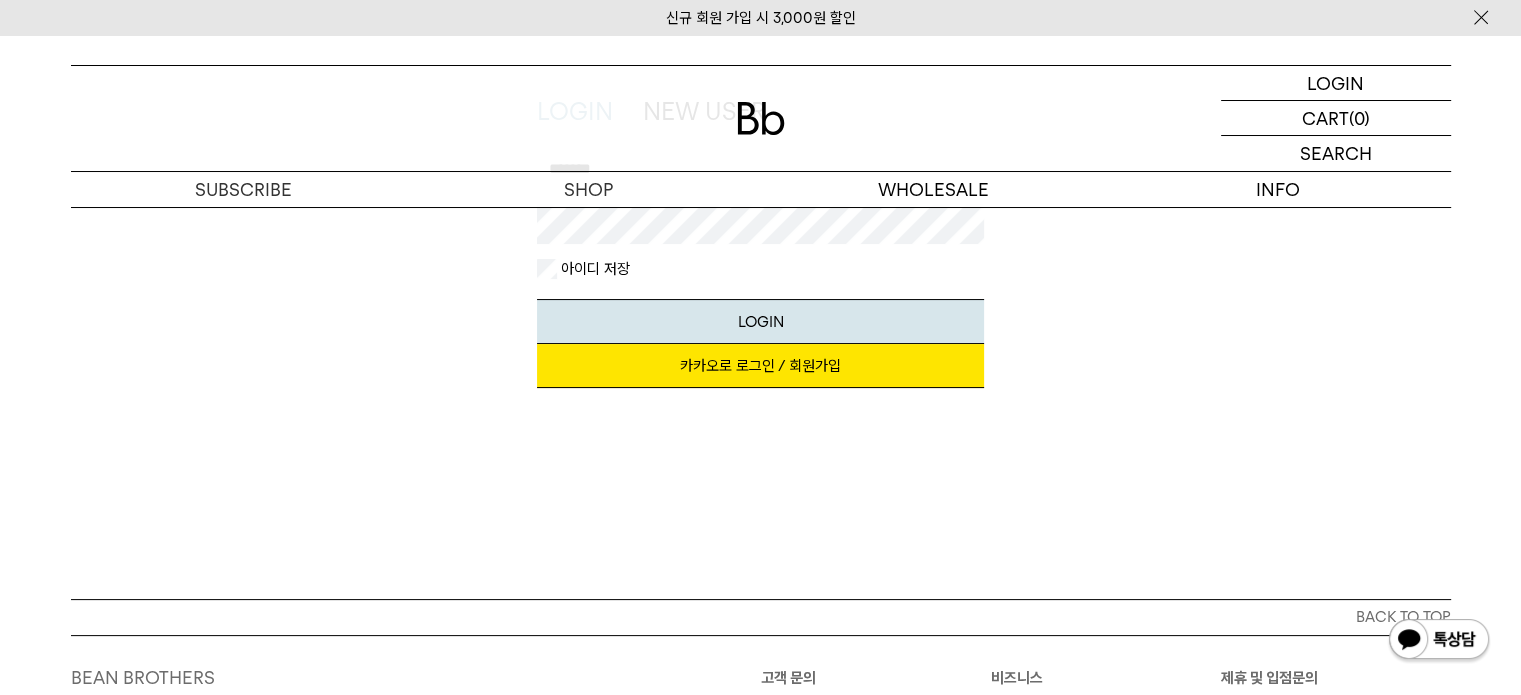 scroll, scrollTop: 200, scrollLeft: 0, axis: vertical 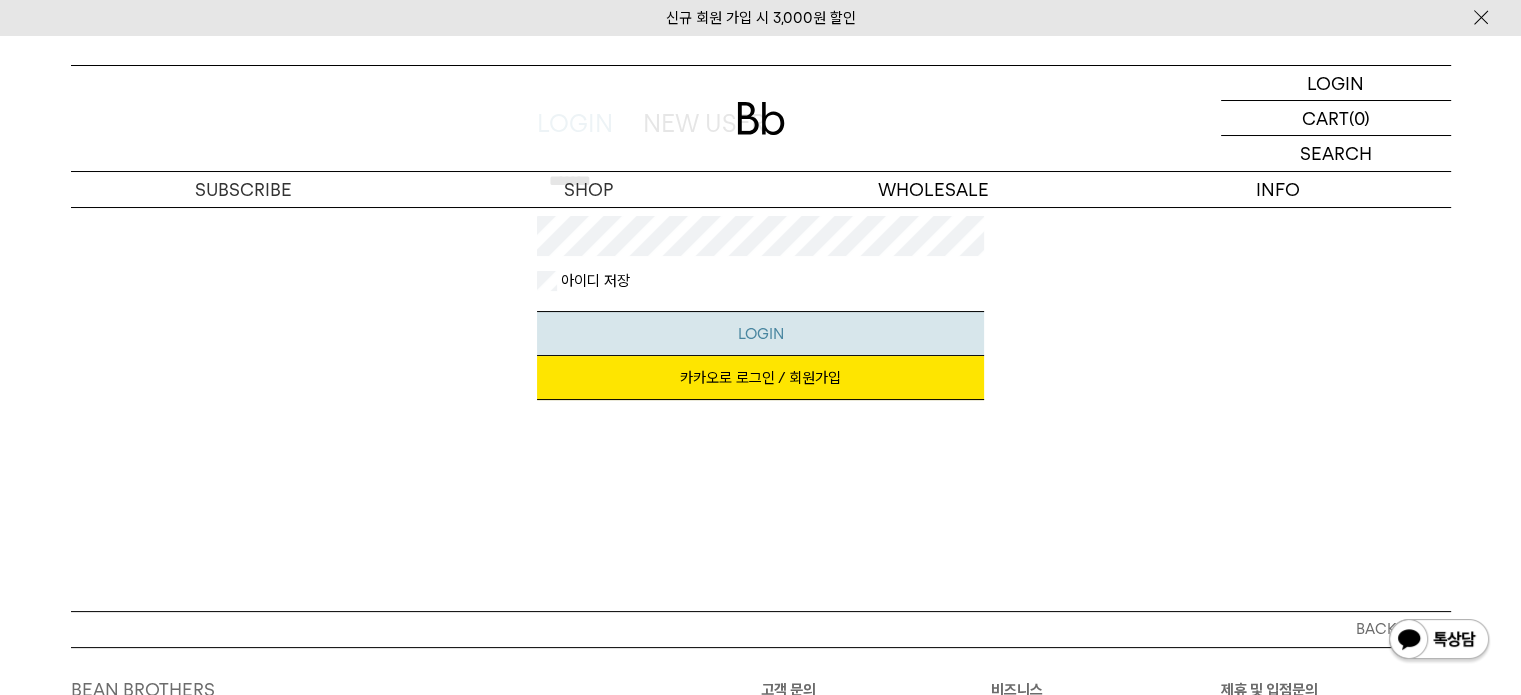 click on "LOGIN" at bounding box center (760, 333) 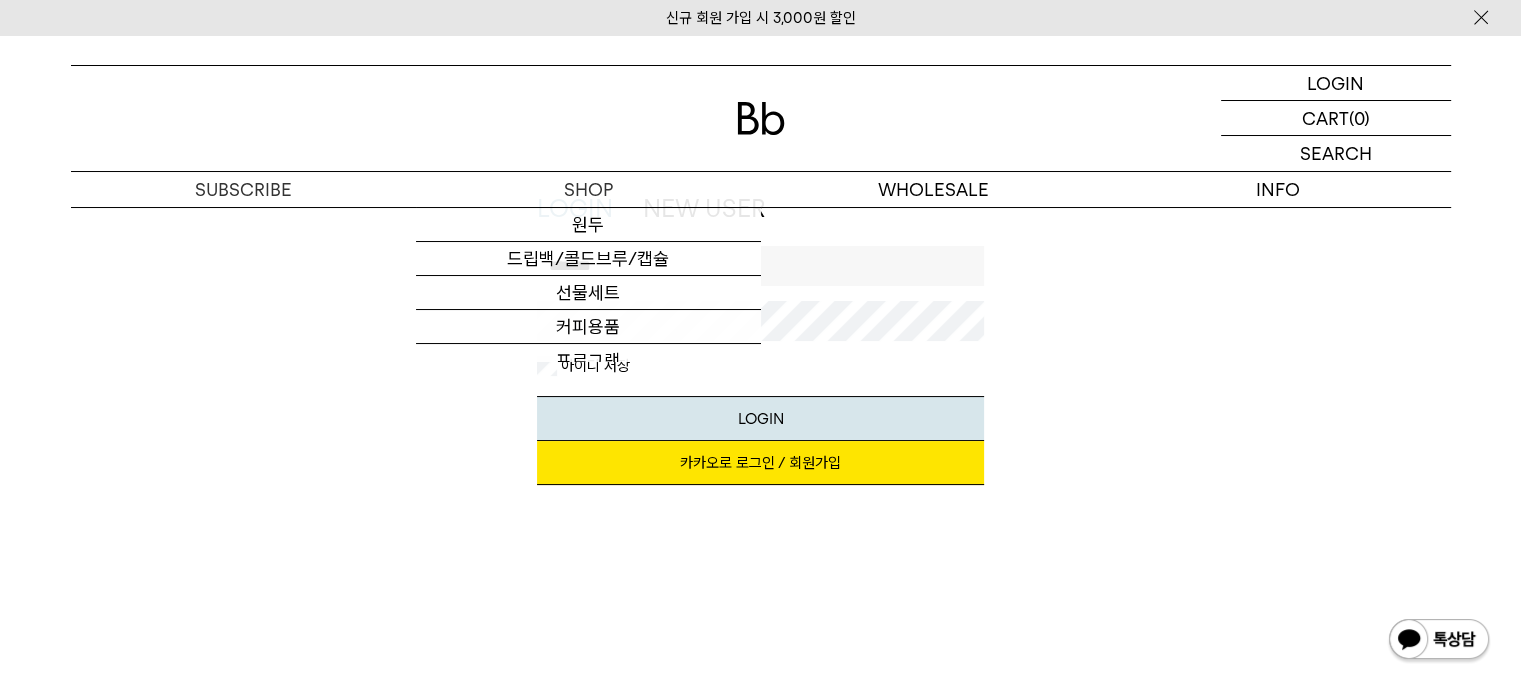 scroll, scrollTop: 0, scrollLeft: 0, axis: both 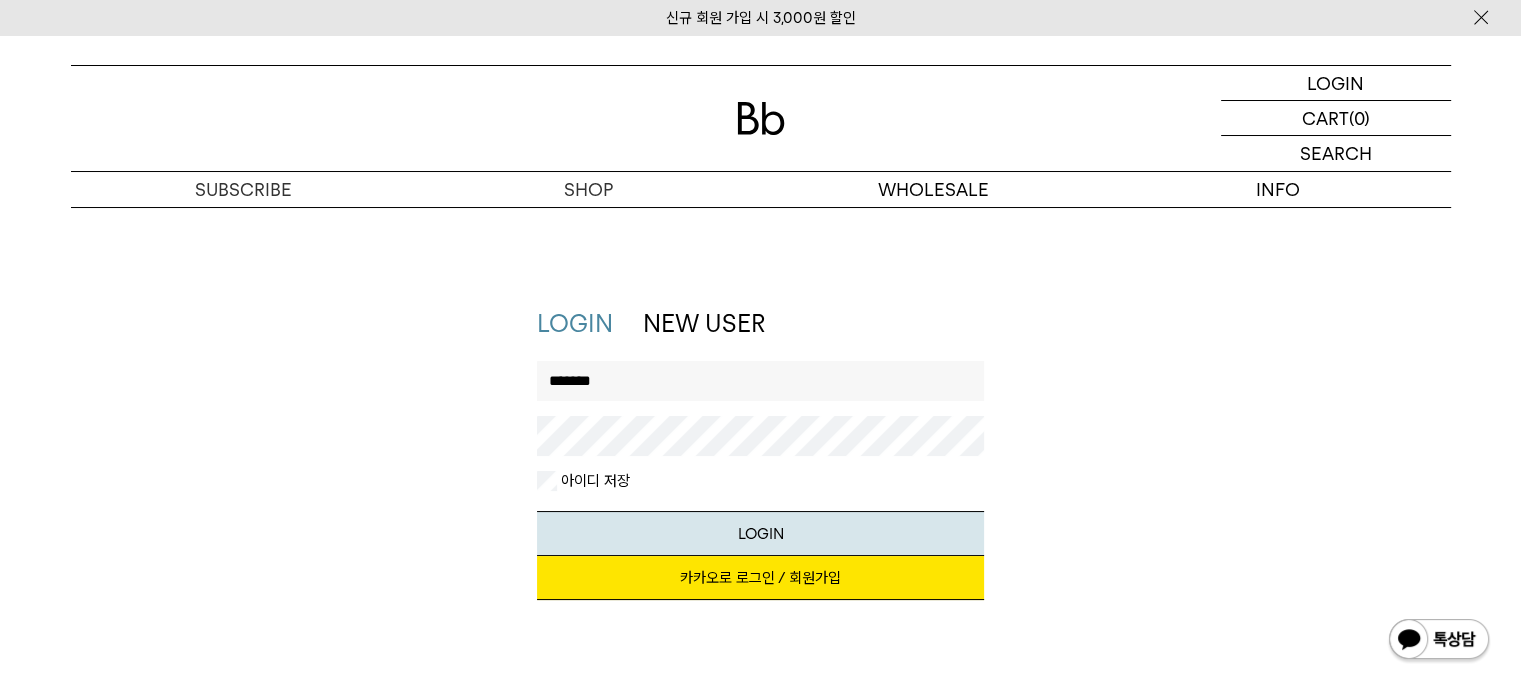 click on "*******" at bounding box center [760, 381] 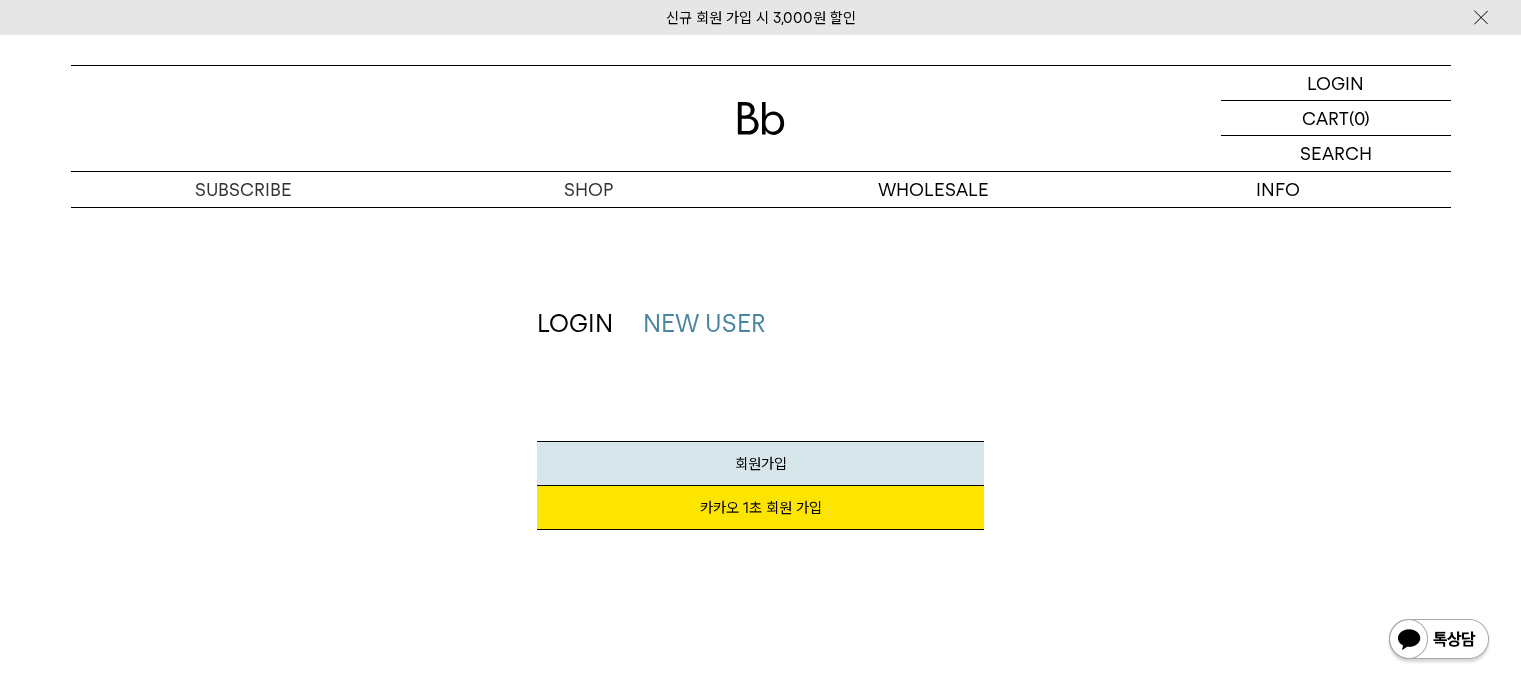 scroll, scrollTop: 0, scrollLeft: 0, axis: both 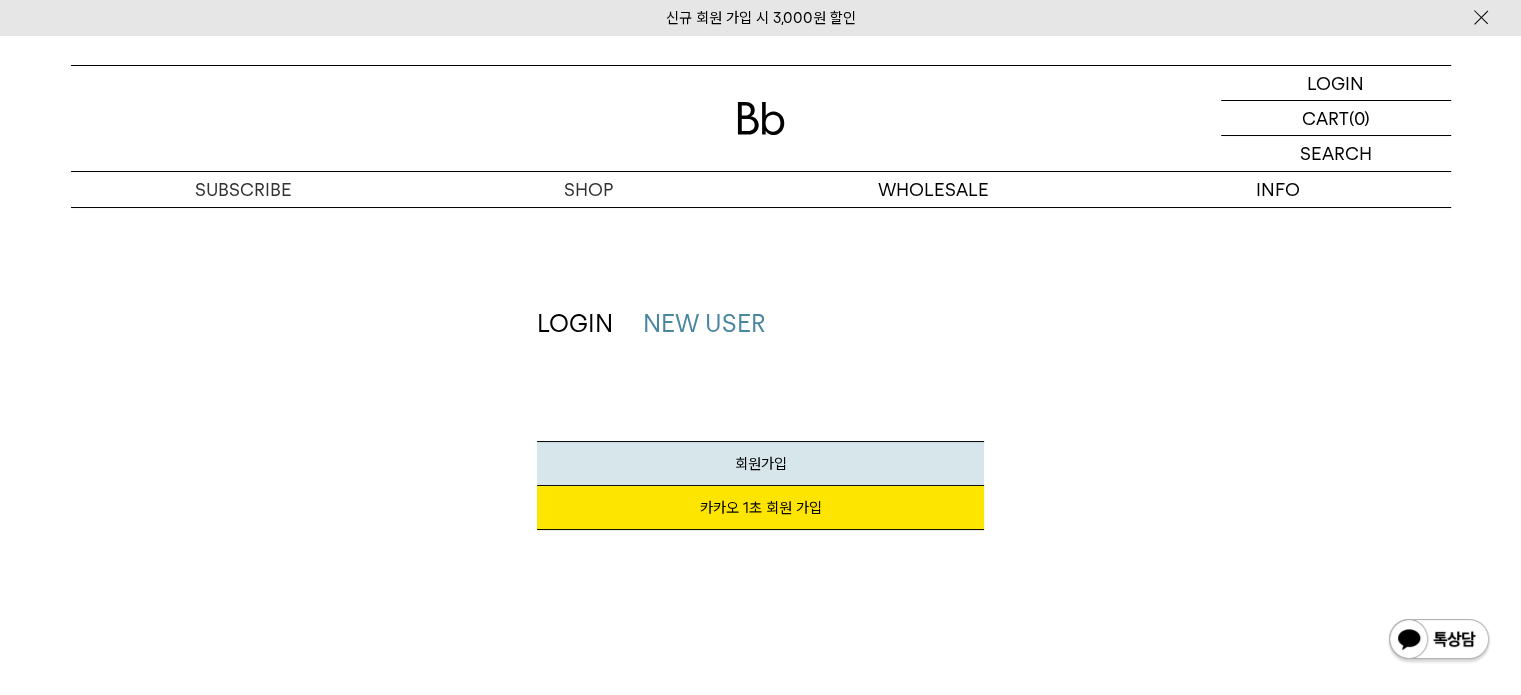 click on "LOGIN" at bounding box center [575, 323] 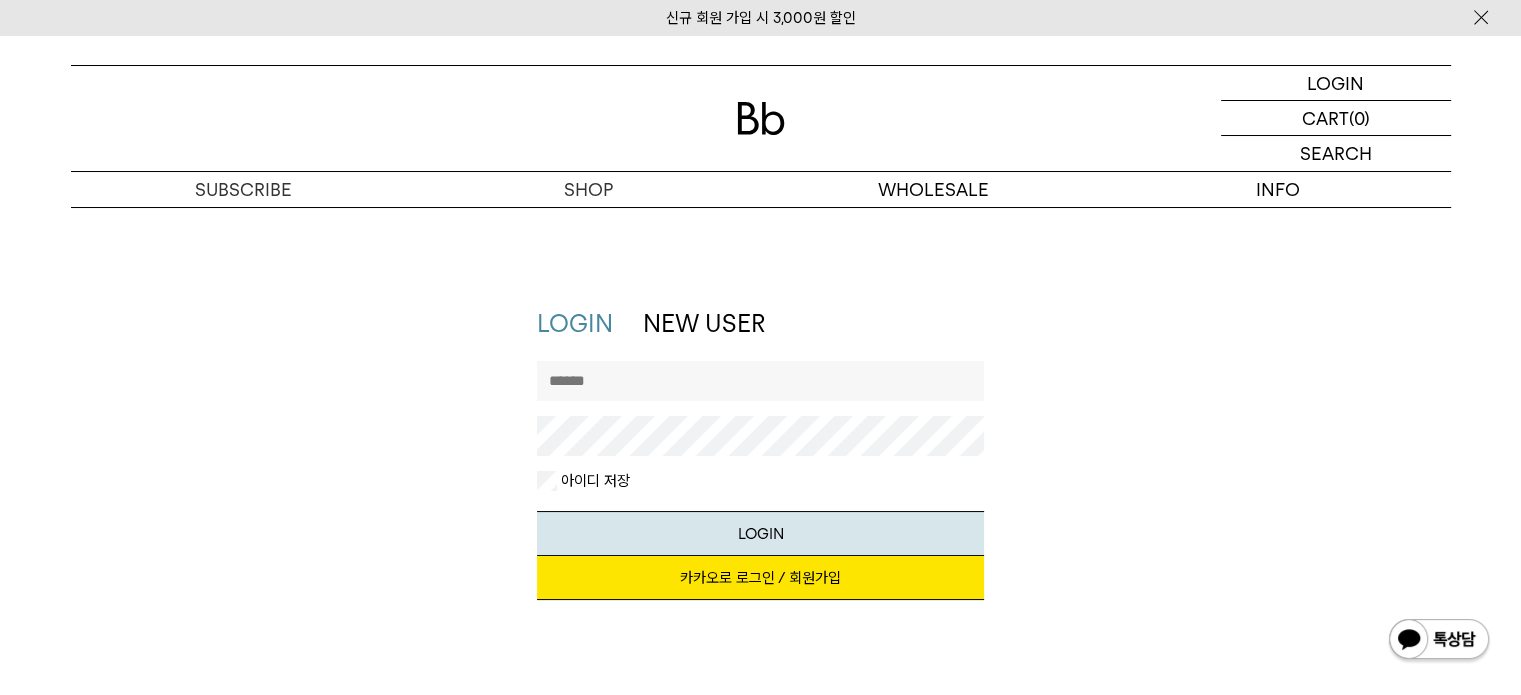 scroll, scrollTop: 0, scrollLeft: 0, axis: both 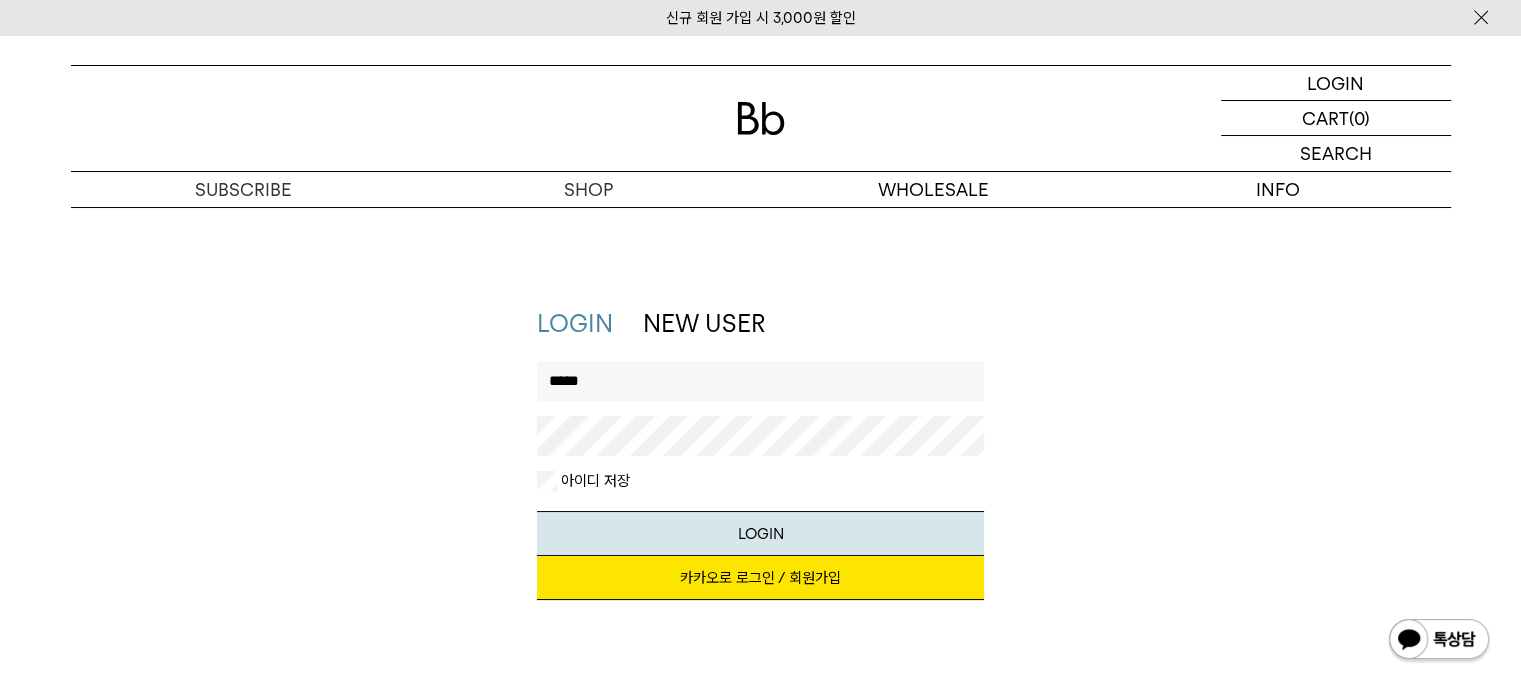 click on "LOGIN" at bounding box center [760, 533] 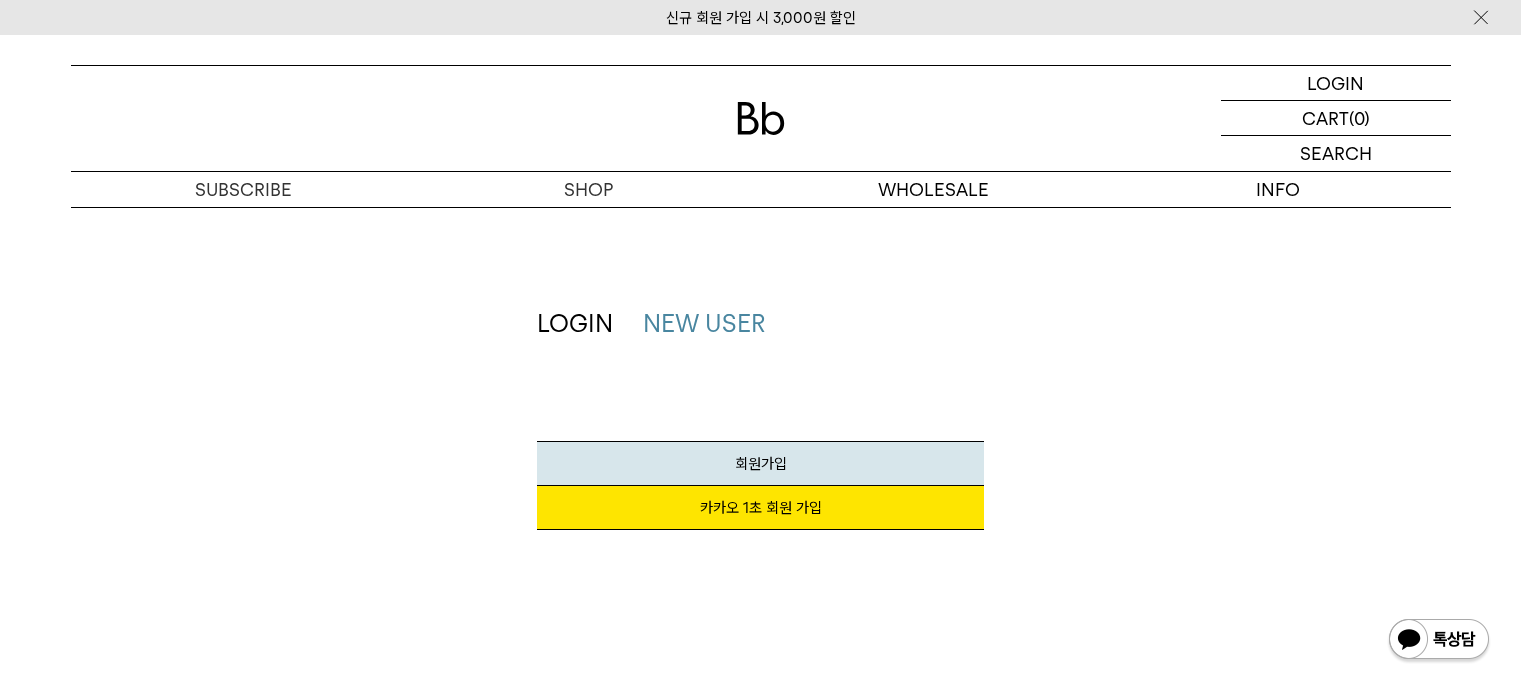 scroll, scrollTop: 0, scrollLeft: 0, axis: both 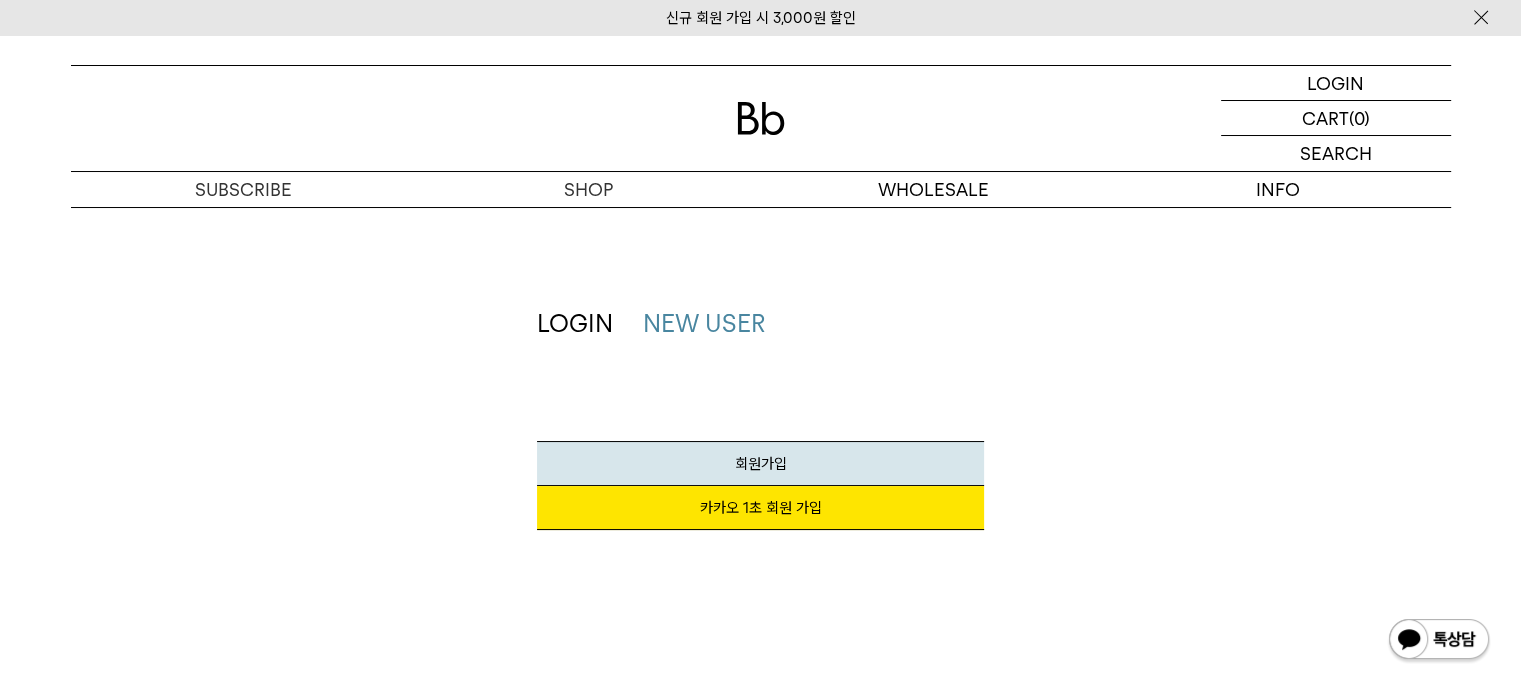 click on "회원가입" at bounding box center [760, 463] 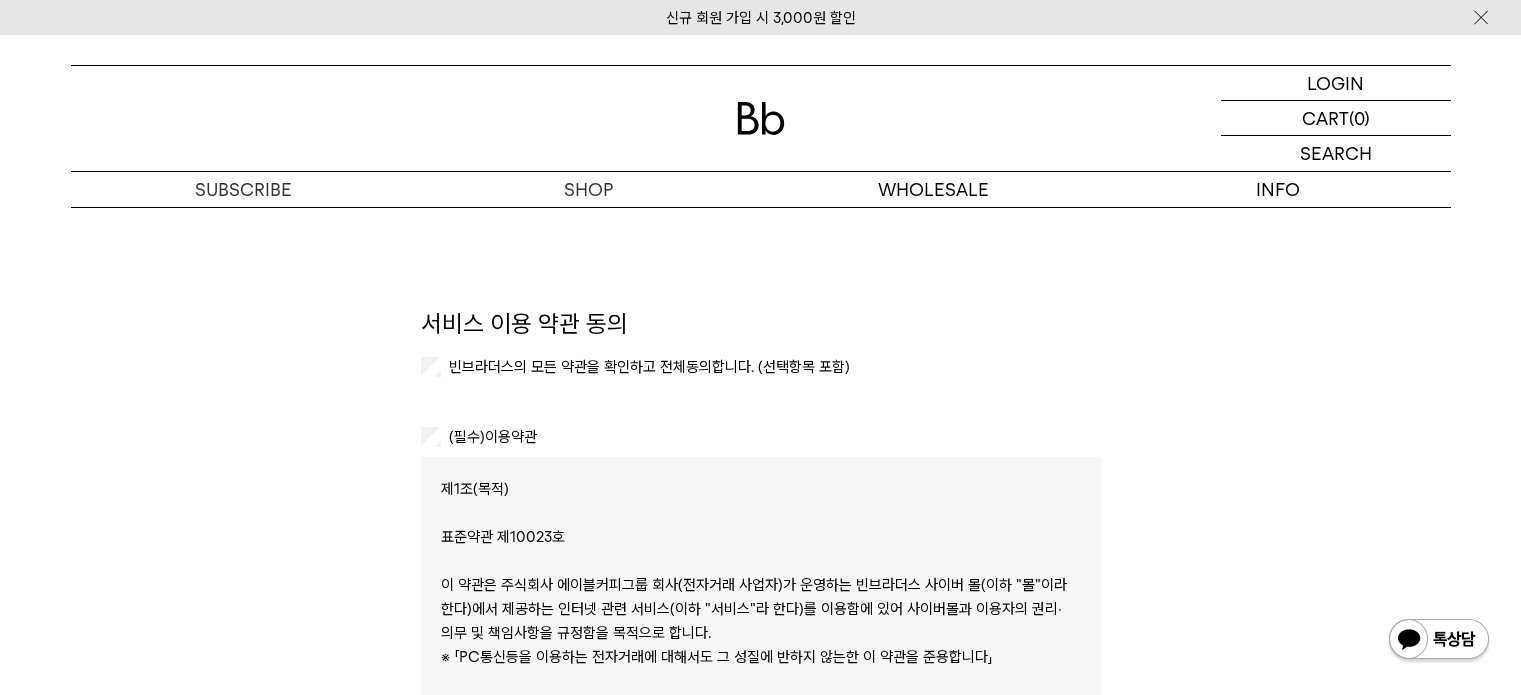 scroll, scrollTop: 0, scrollLeft: 0, axis: both 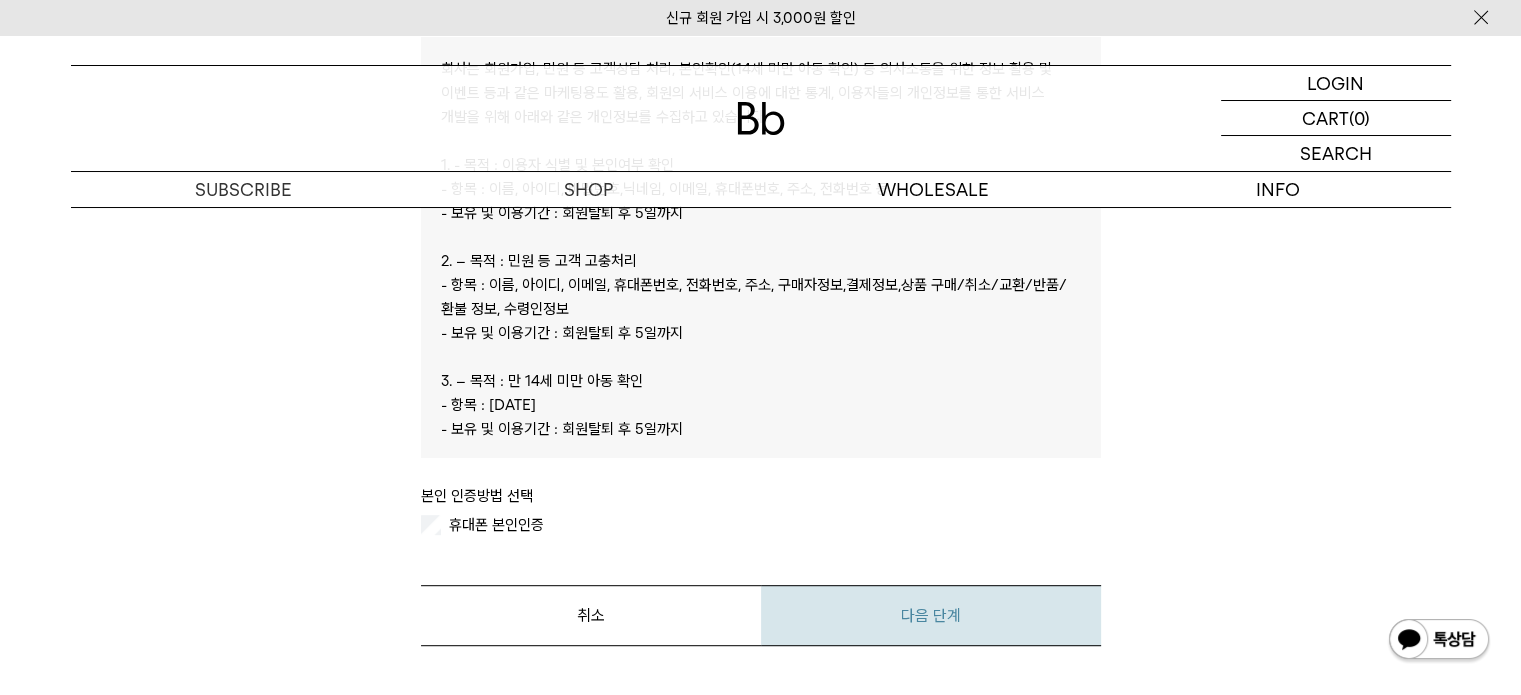 click on "다음 단계" at bounding box center (931, 615) 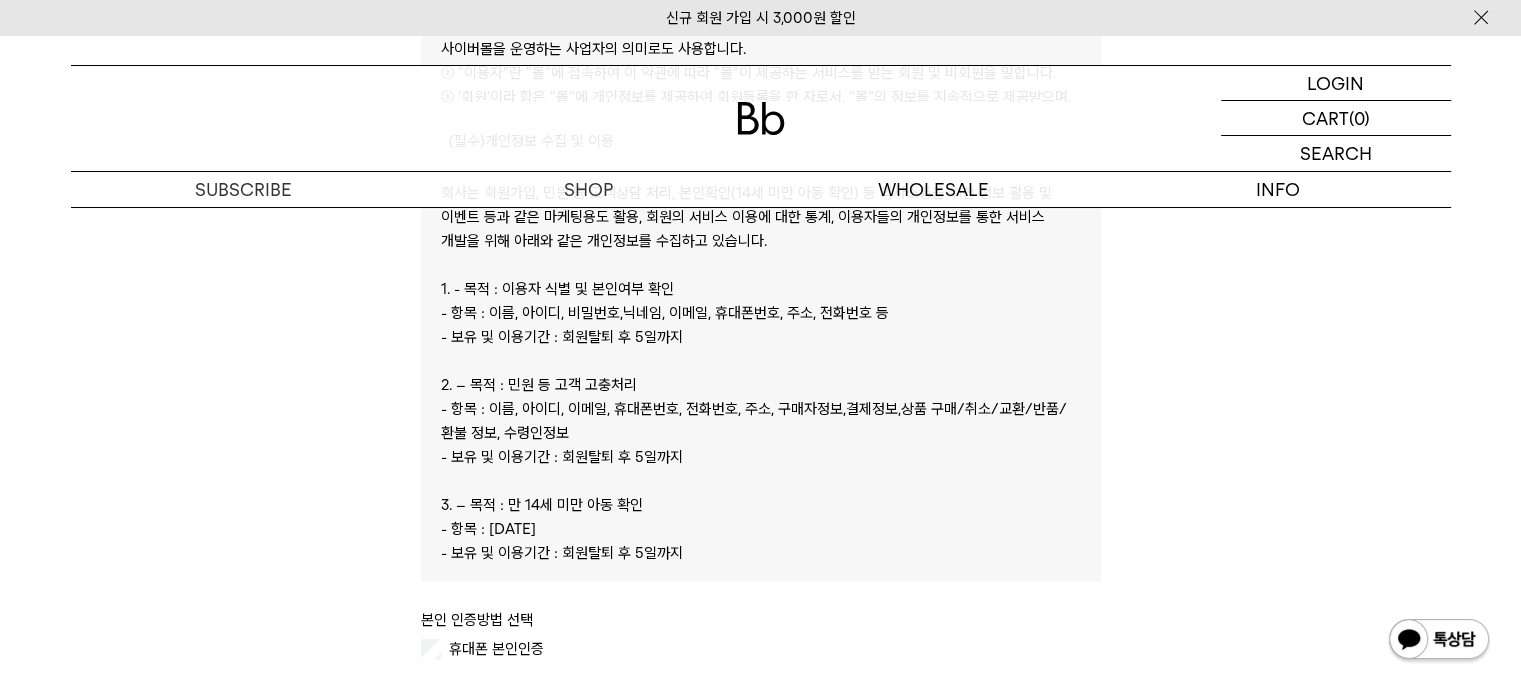 scroll, scrollTop: 900, scrollLeft: 0, axis: vertical 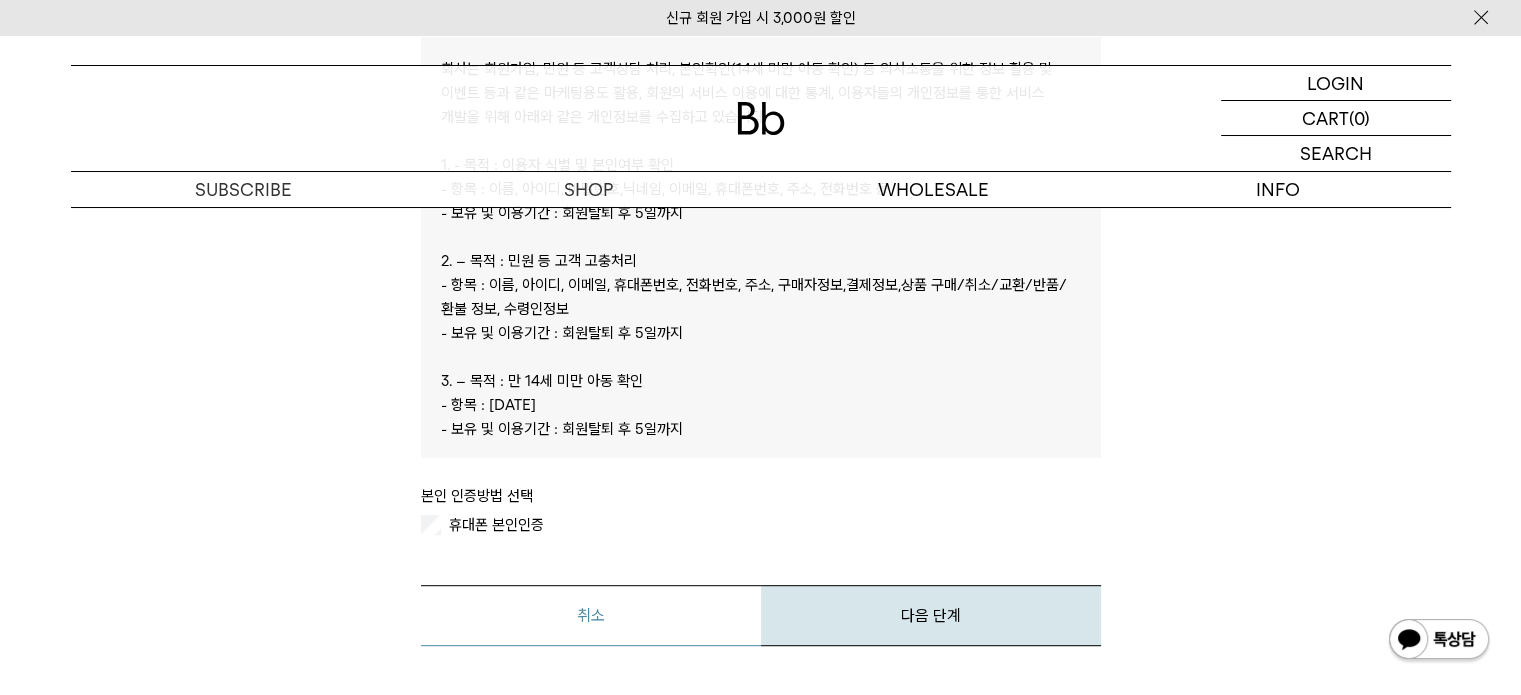 click on "취소" at bounding box center [591, 615] 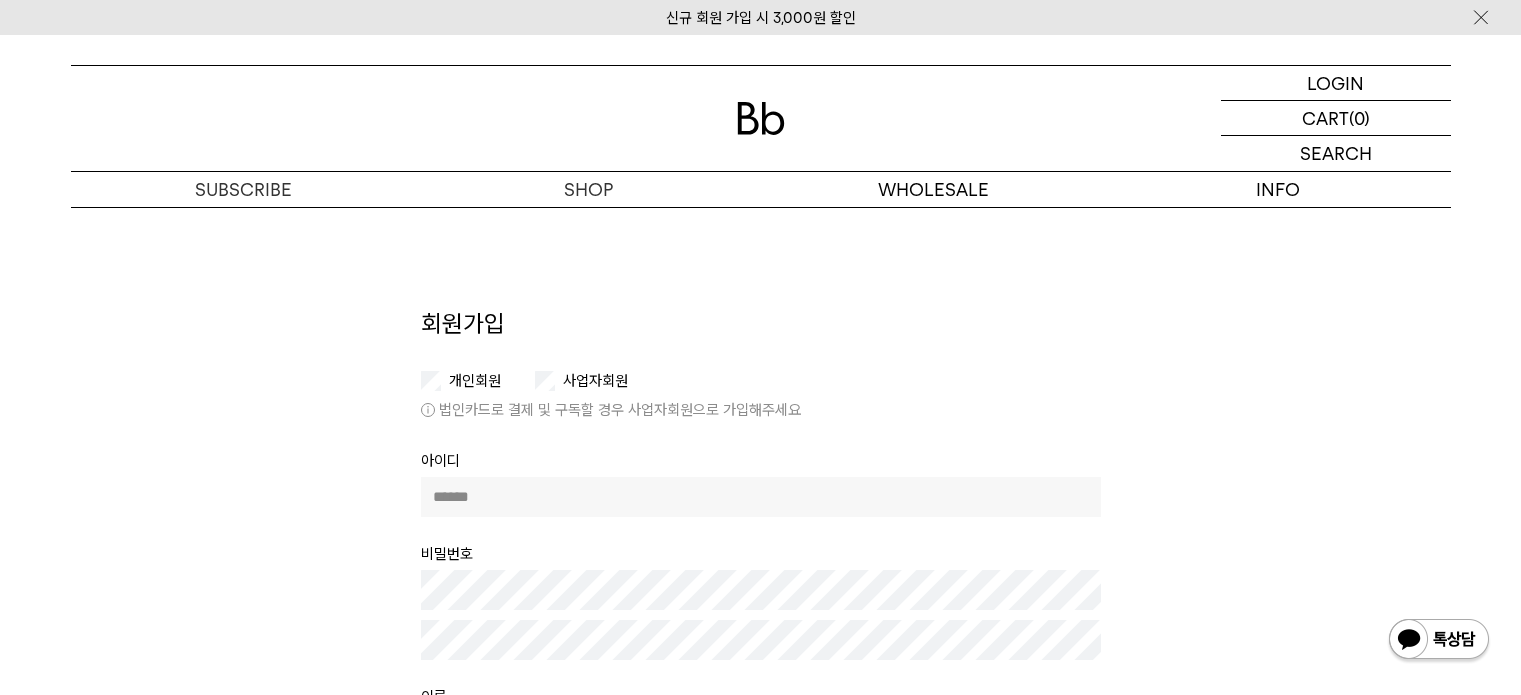 scroll, scrollTop: 0, scrollLeft: 0, axis: both 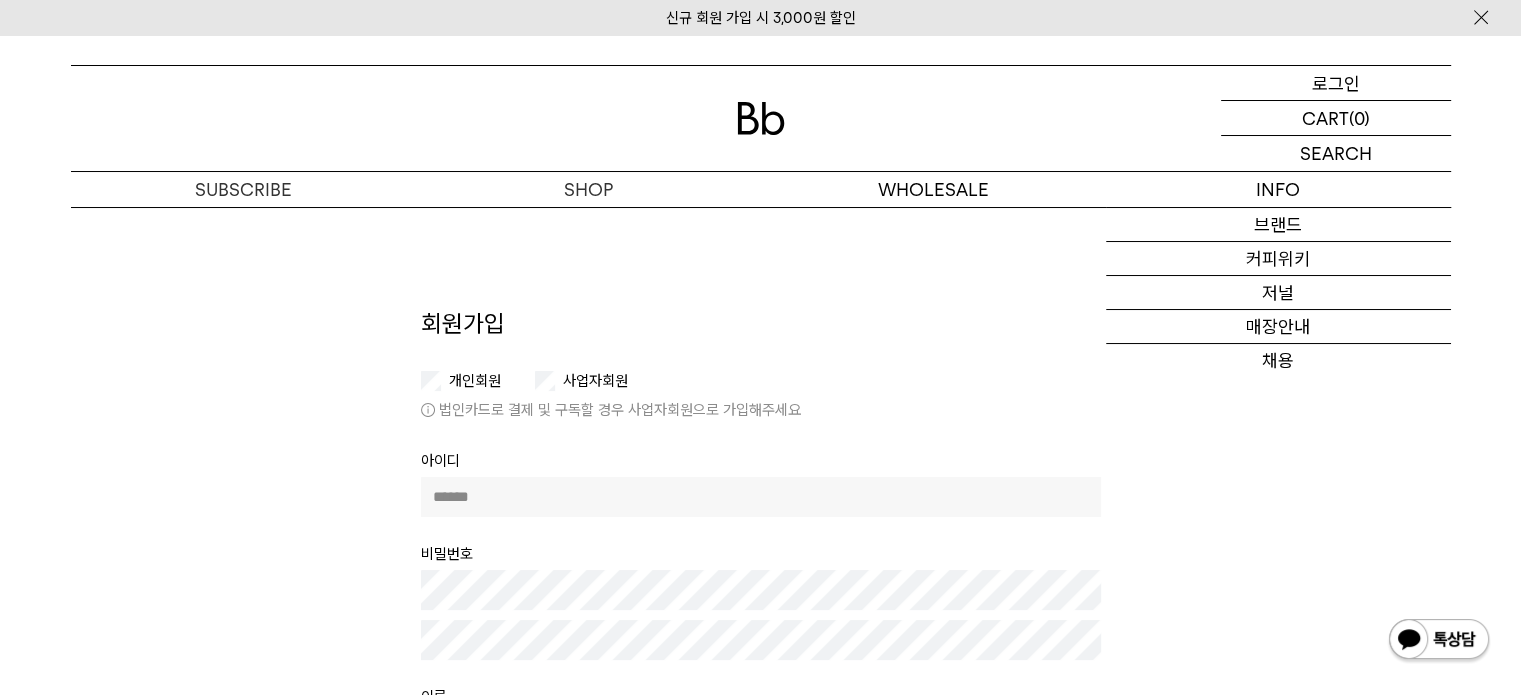 click on "LOGIN
로그인" at bounding box center (1336, 83) 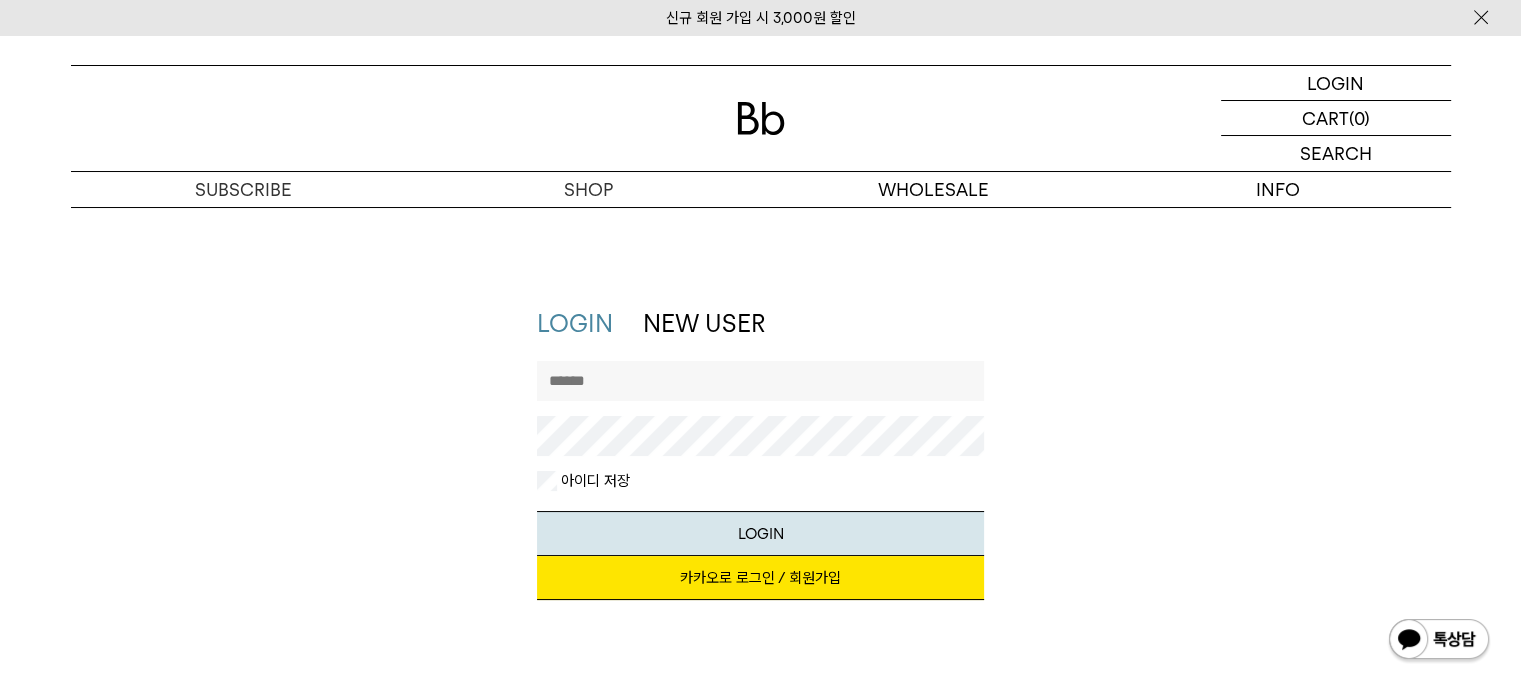 scroll, scrollTop: 0, scrollLeft: 0, axis: both 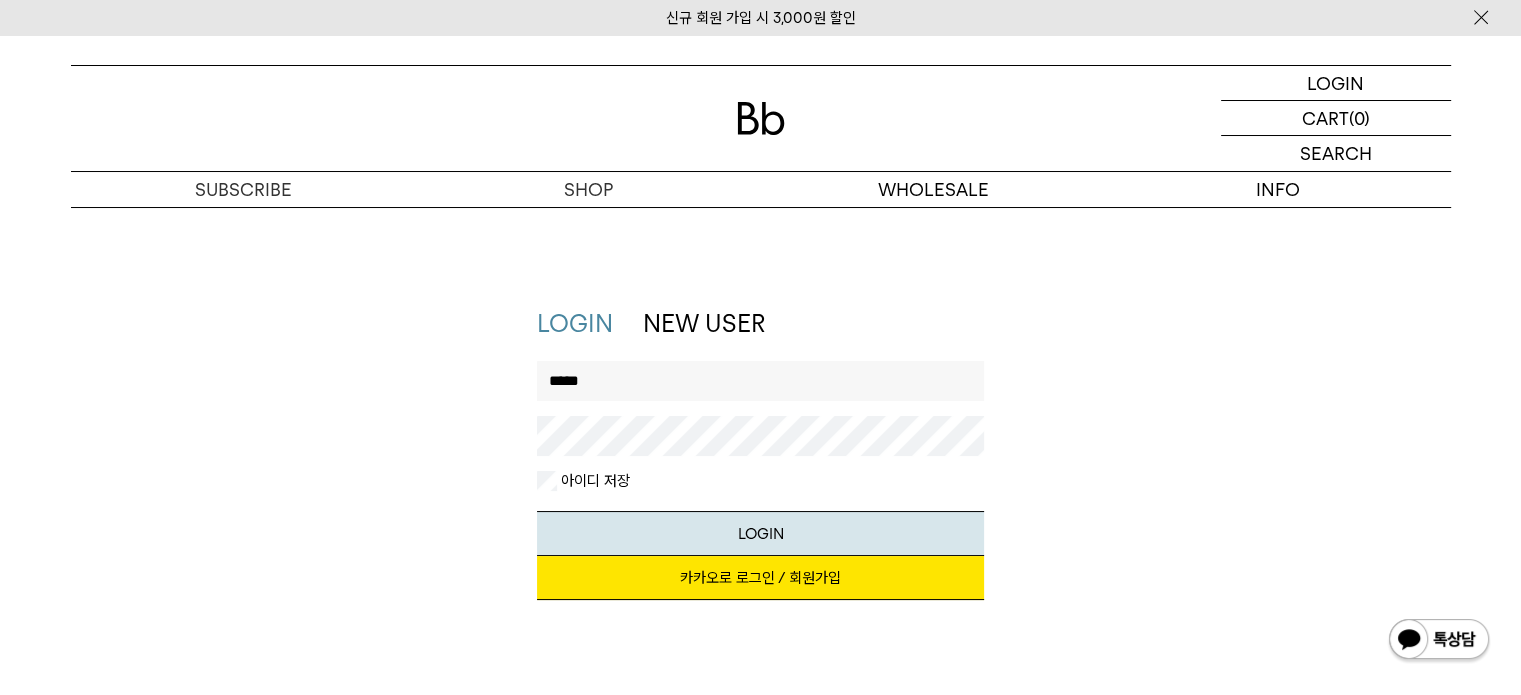 click on "LOGIN" at bounding box center (760, 533) 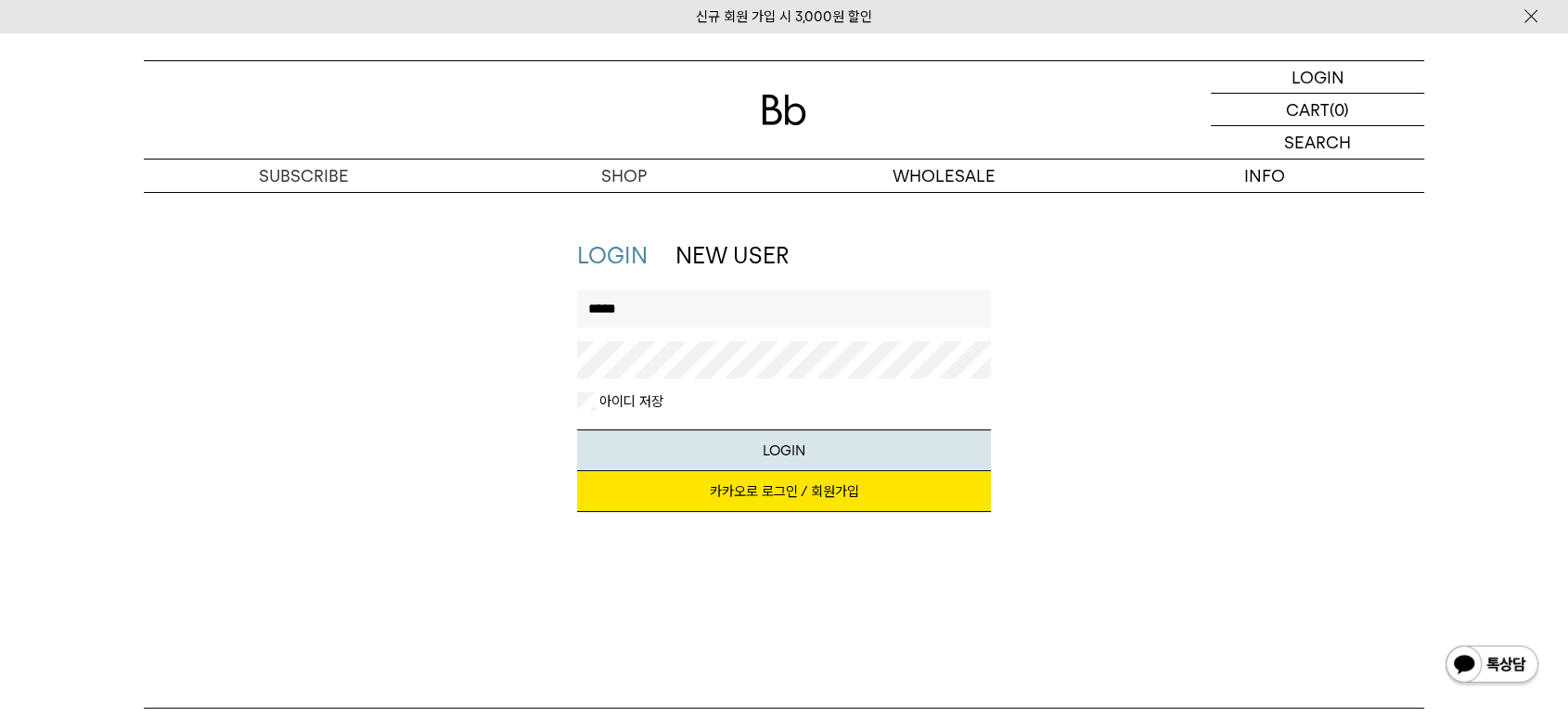 scroll, scrollTop: 0, scrollLeft: 0, axis: both 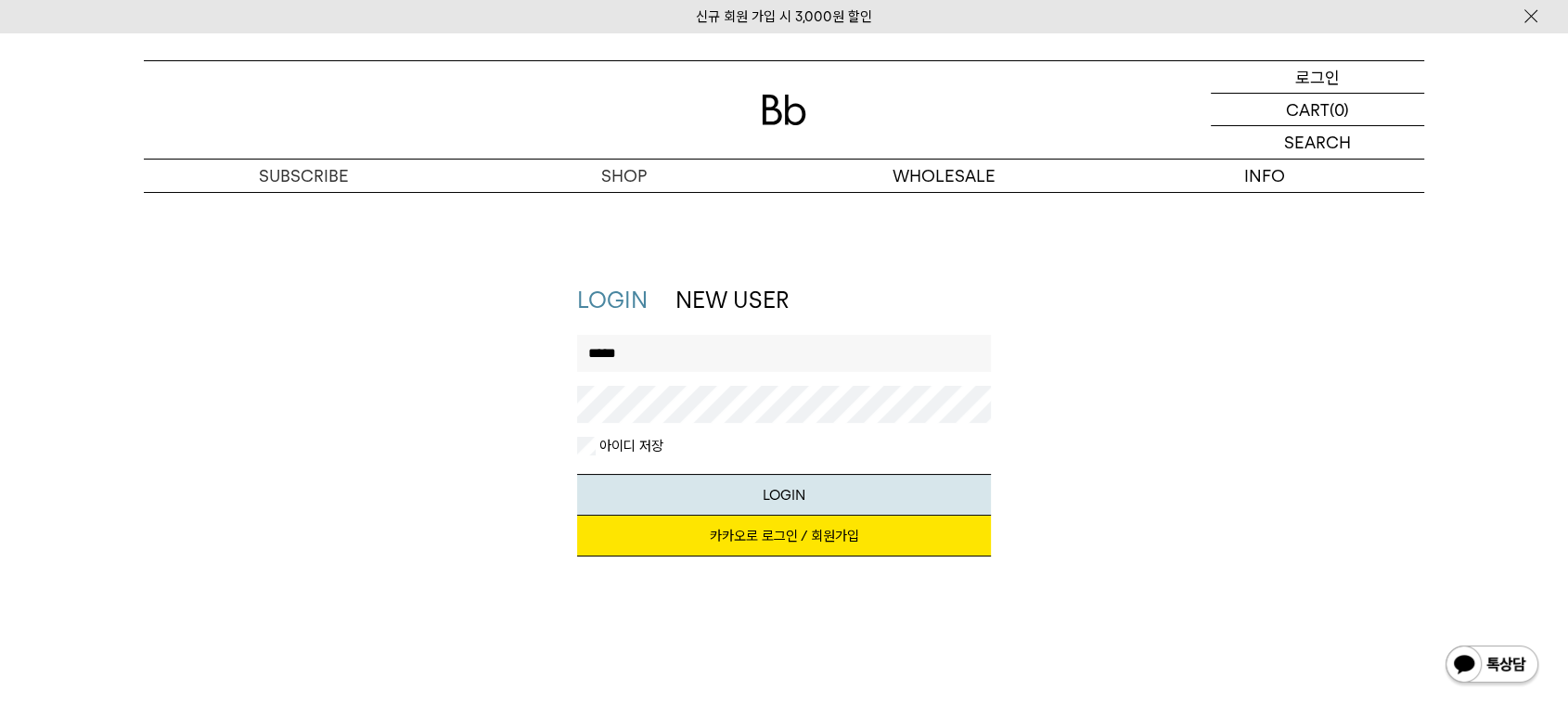 click on "로그인" at bounding box center (1317, 77) 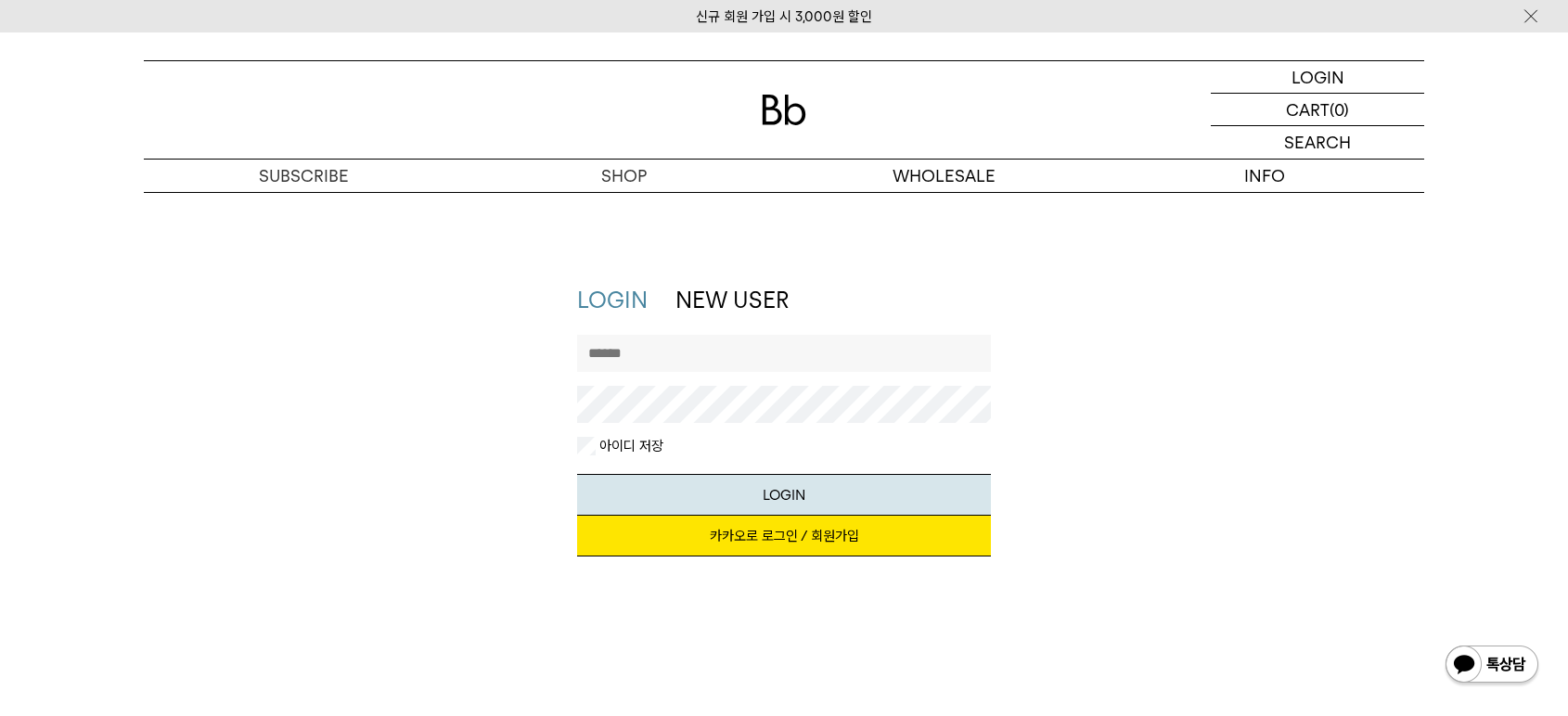 scroll, scrollTop: 0, scrollLeft: 0, axis: both 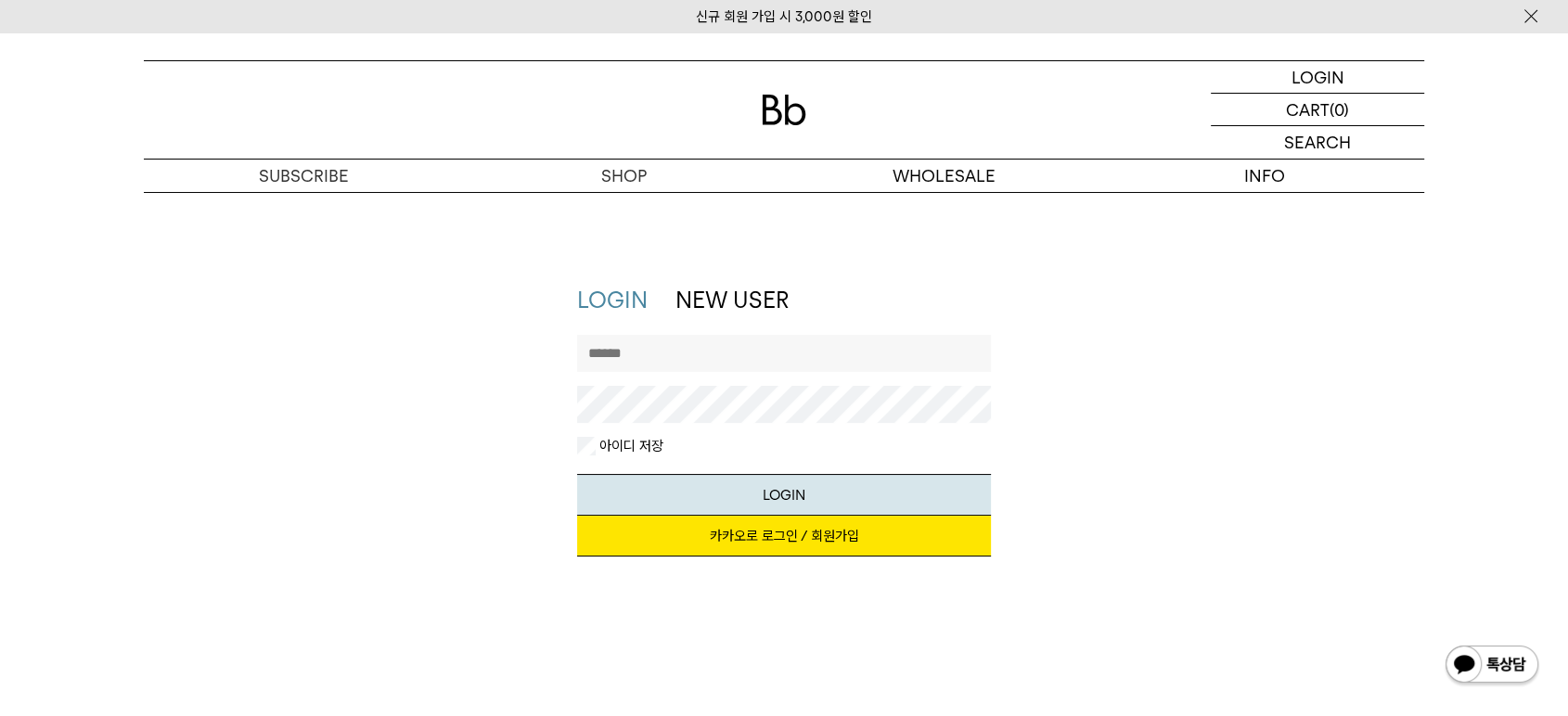 click on "카카오로 로그인 / 회원가입" at bounding box center [784, 536] 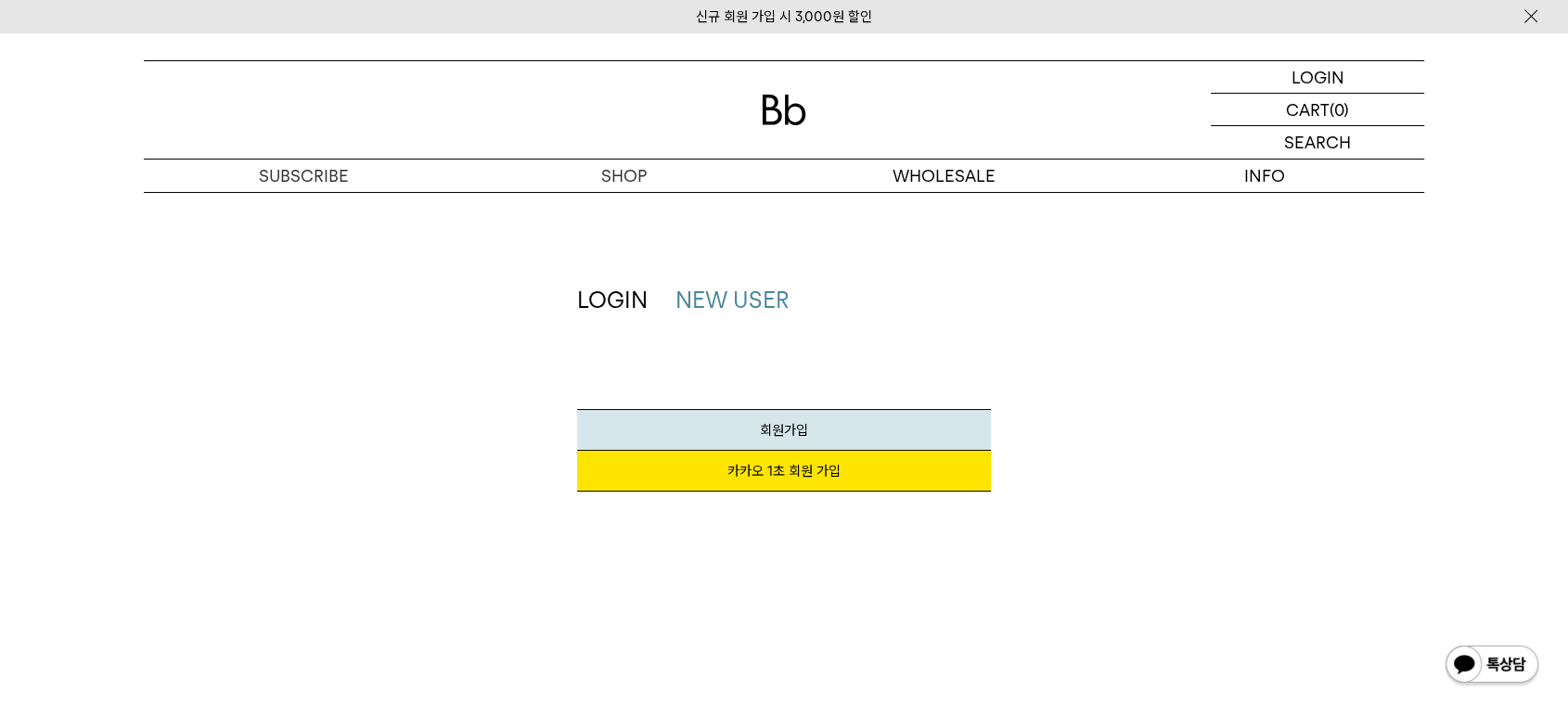 scroll, scrollTop: 0, scrollLeft: 0, axis: both 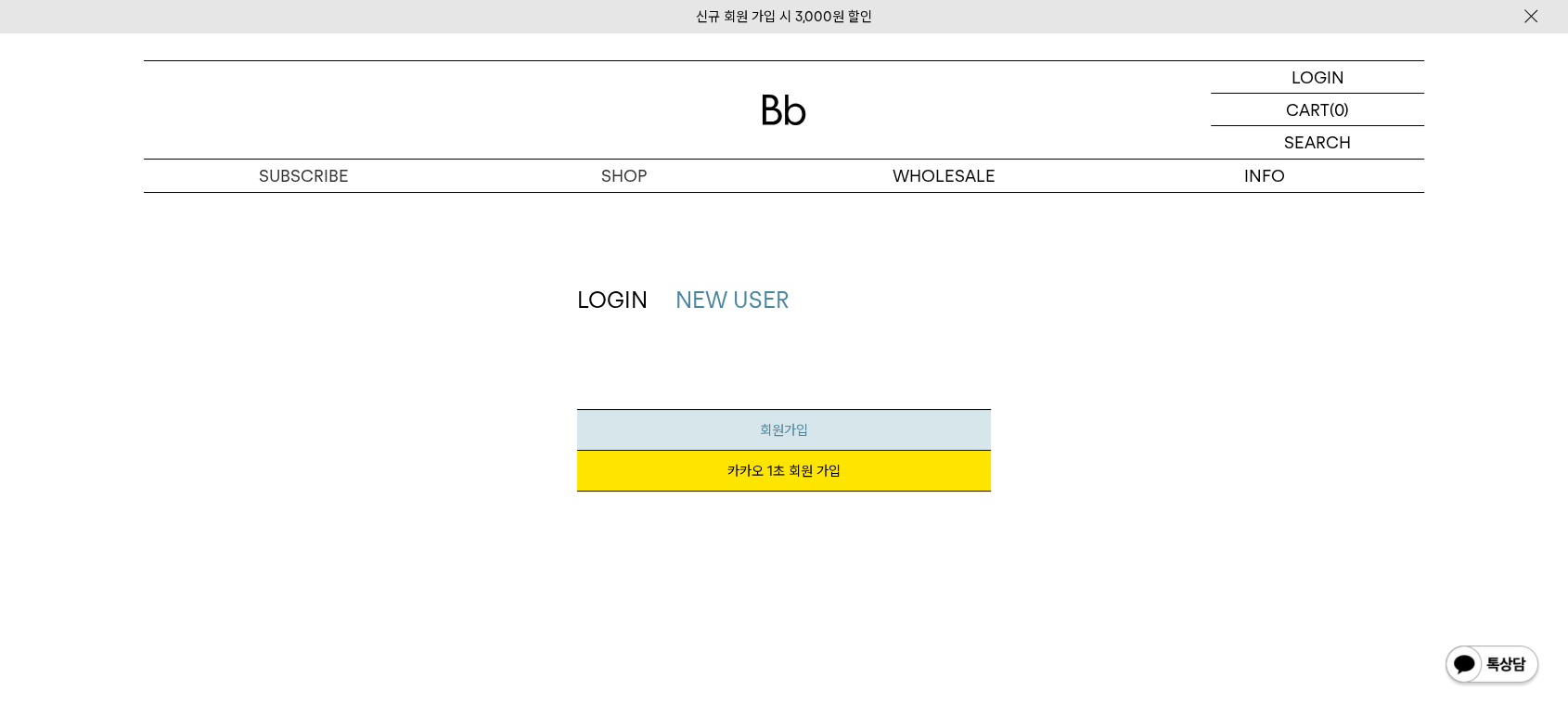 click on "회원가입" at bounding box center [784, 430] 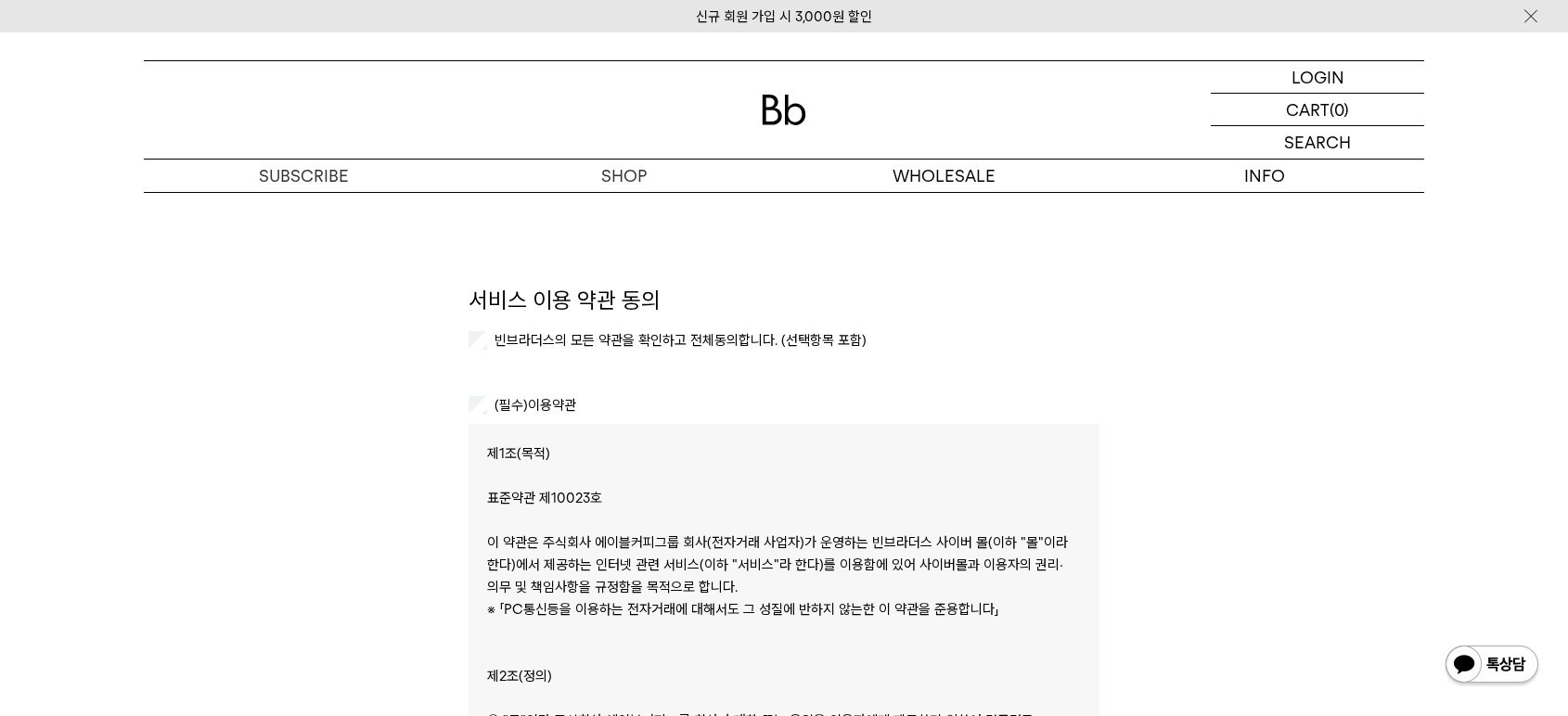 scroll, scrollTop: 0, scrollLeft: 0, axis: both 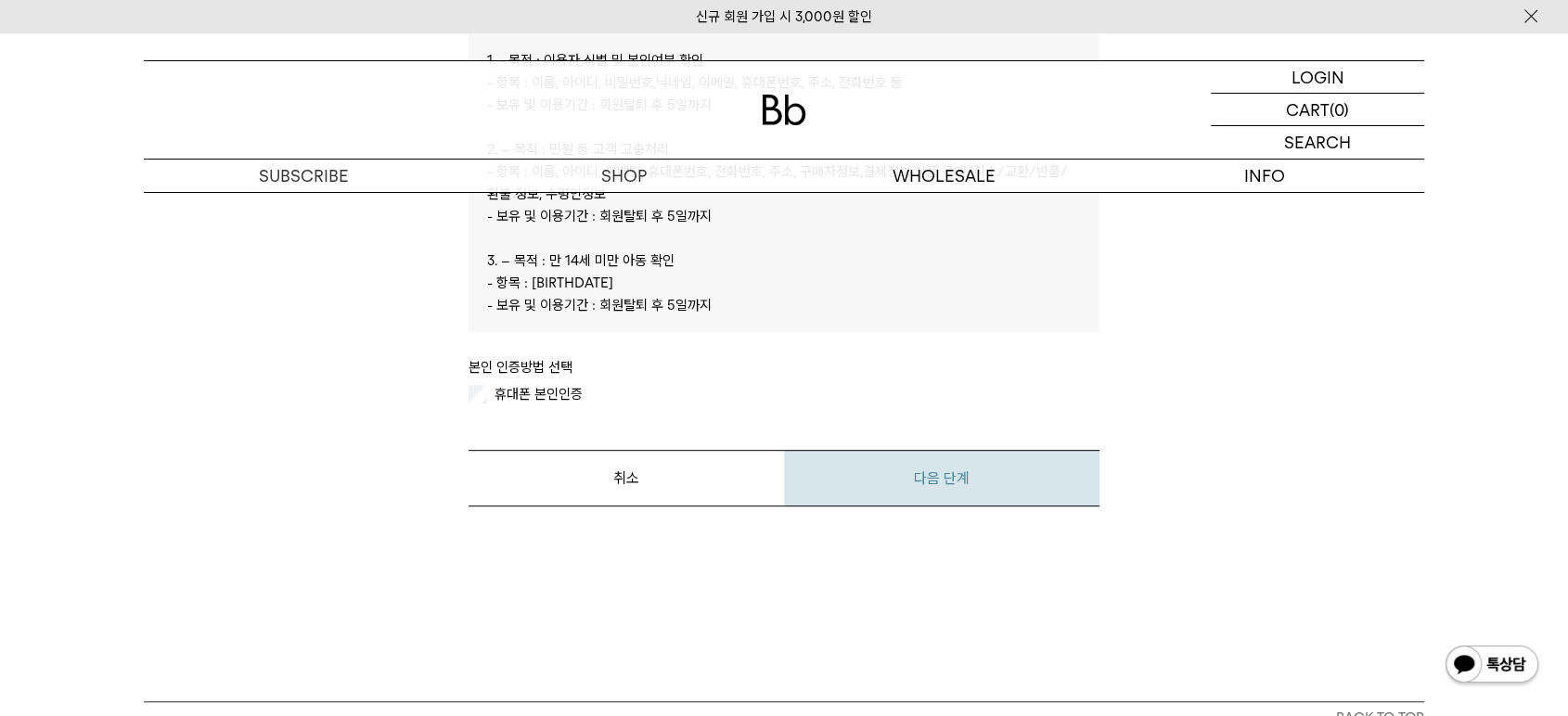 click on "다음 단계" at bounding box center (942, 478) 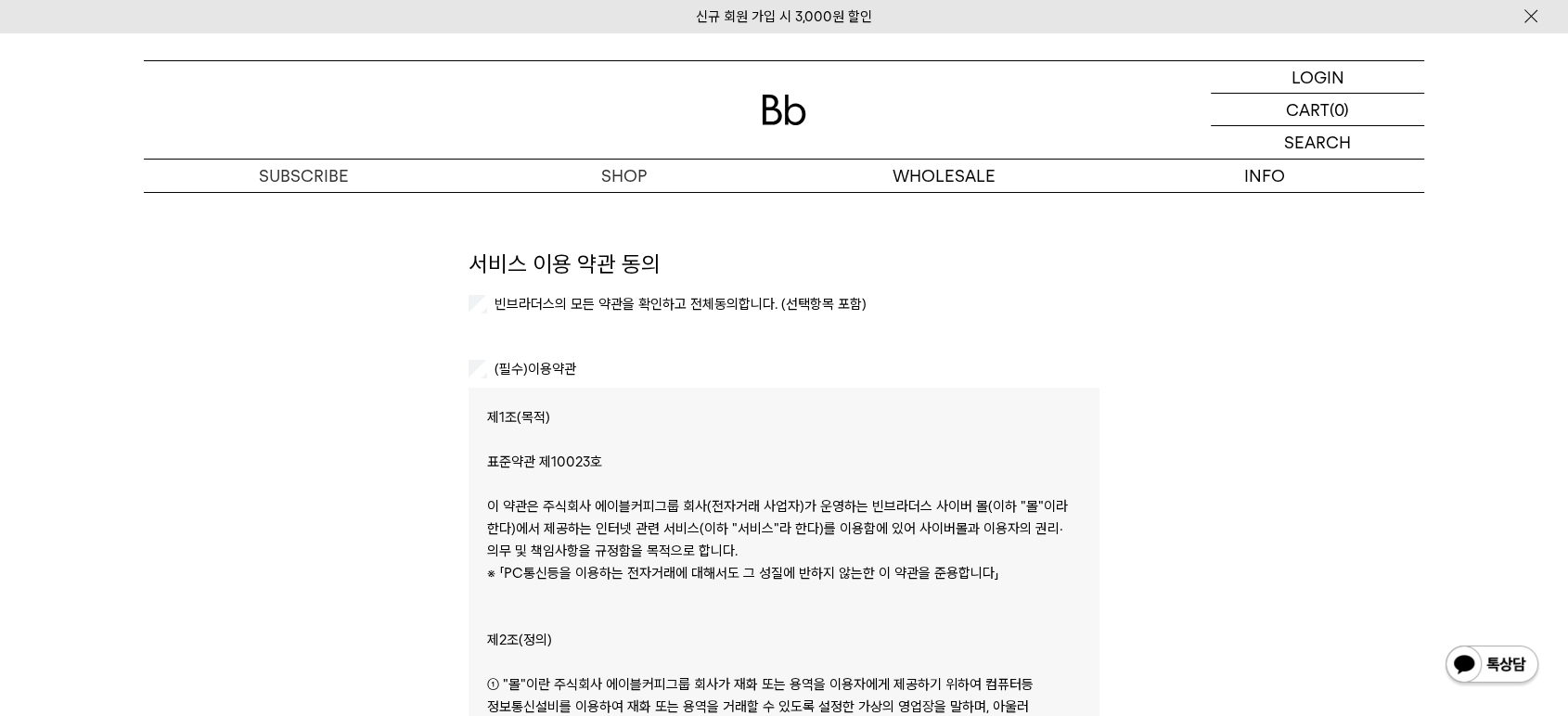 scroll, scrollTop: 0, scrollLeft: 0, axis: both 